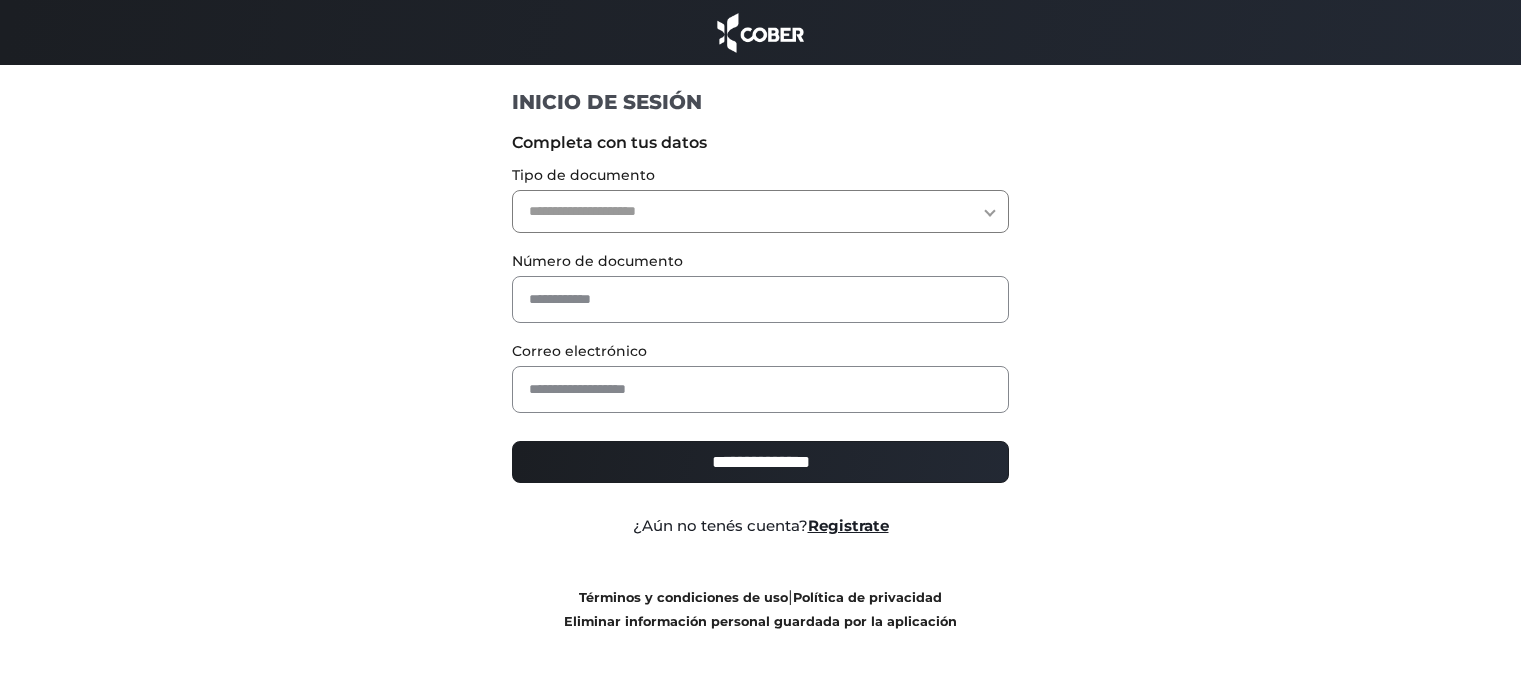 scroll, scrollTop: 0, scrollLeft: 0, axis: both 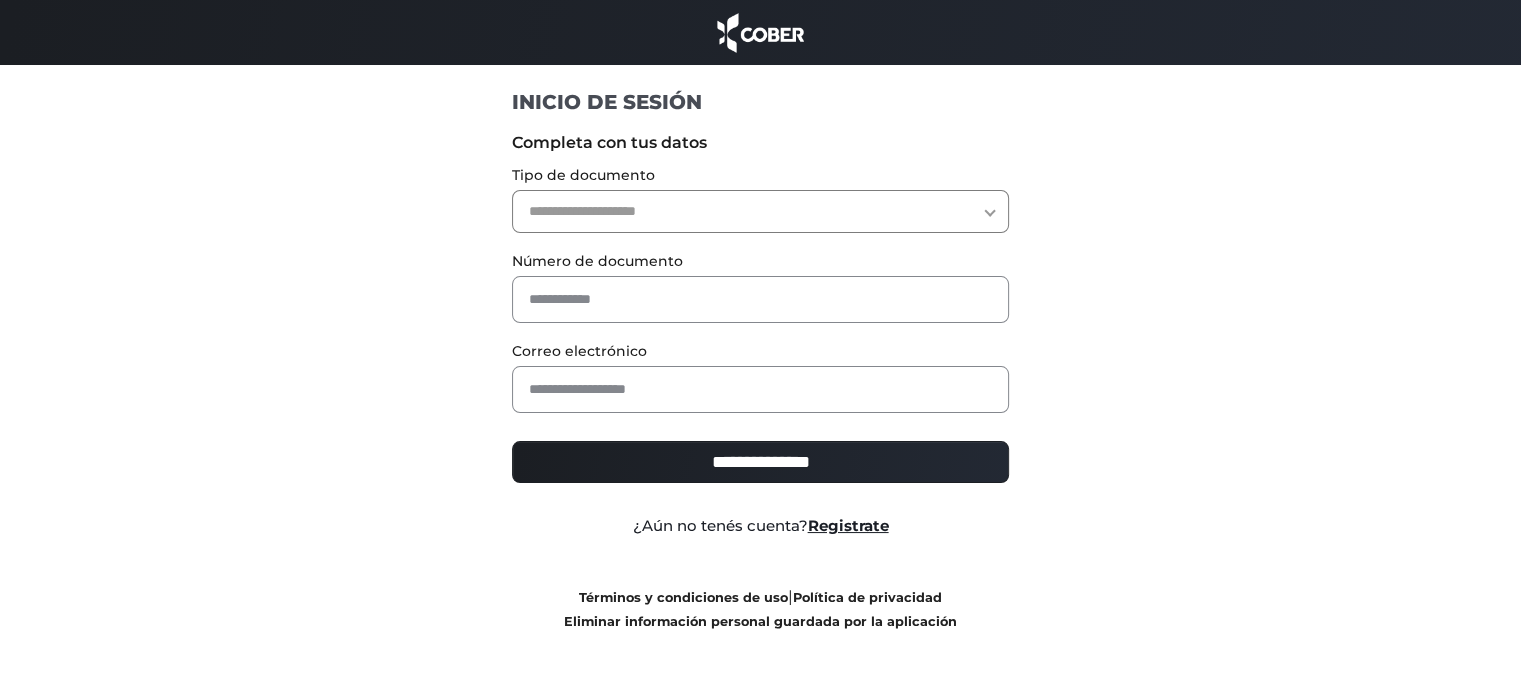 click on "**********" at bounding box center (760, 211) 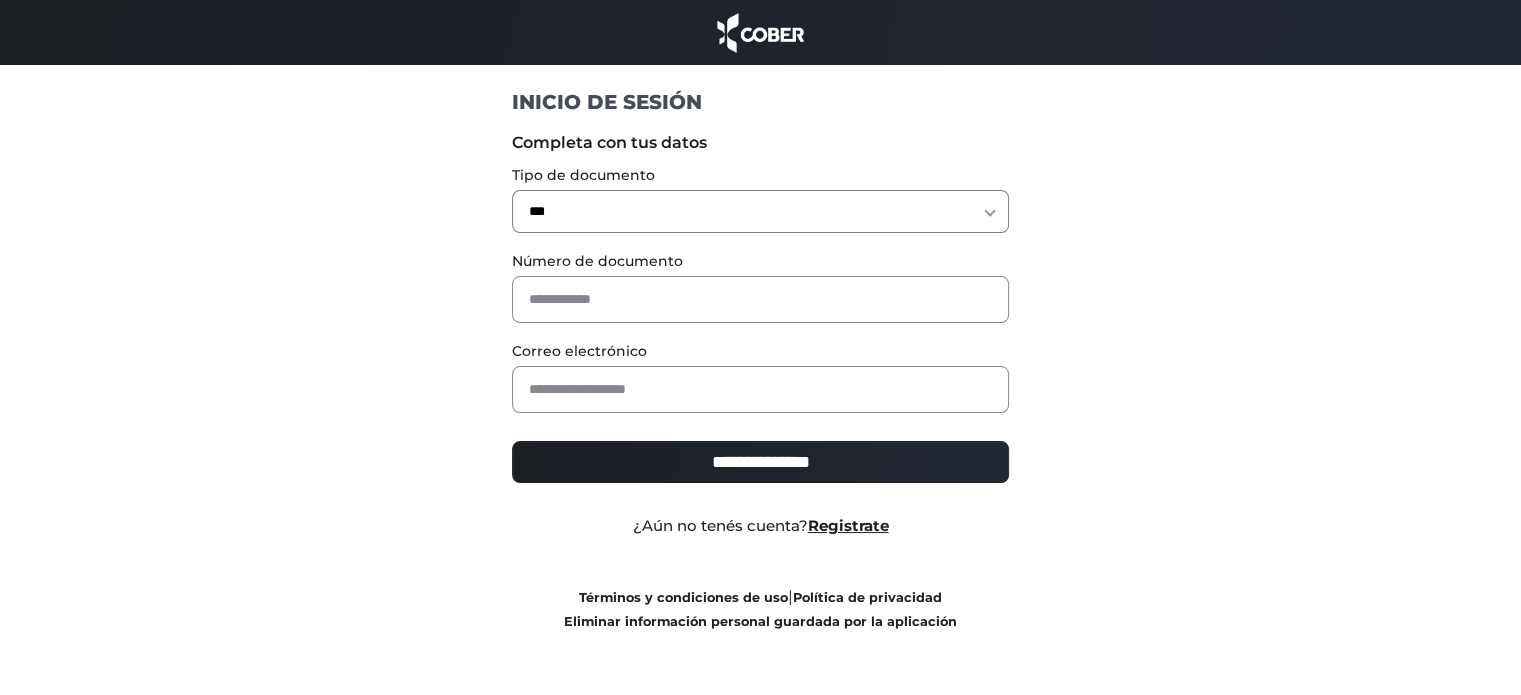 click on "**********" at bounding box center [760, 211] 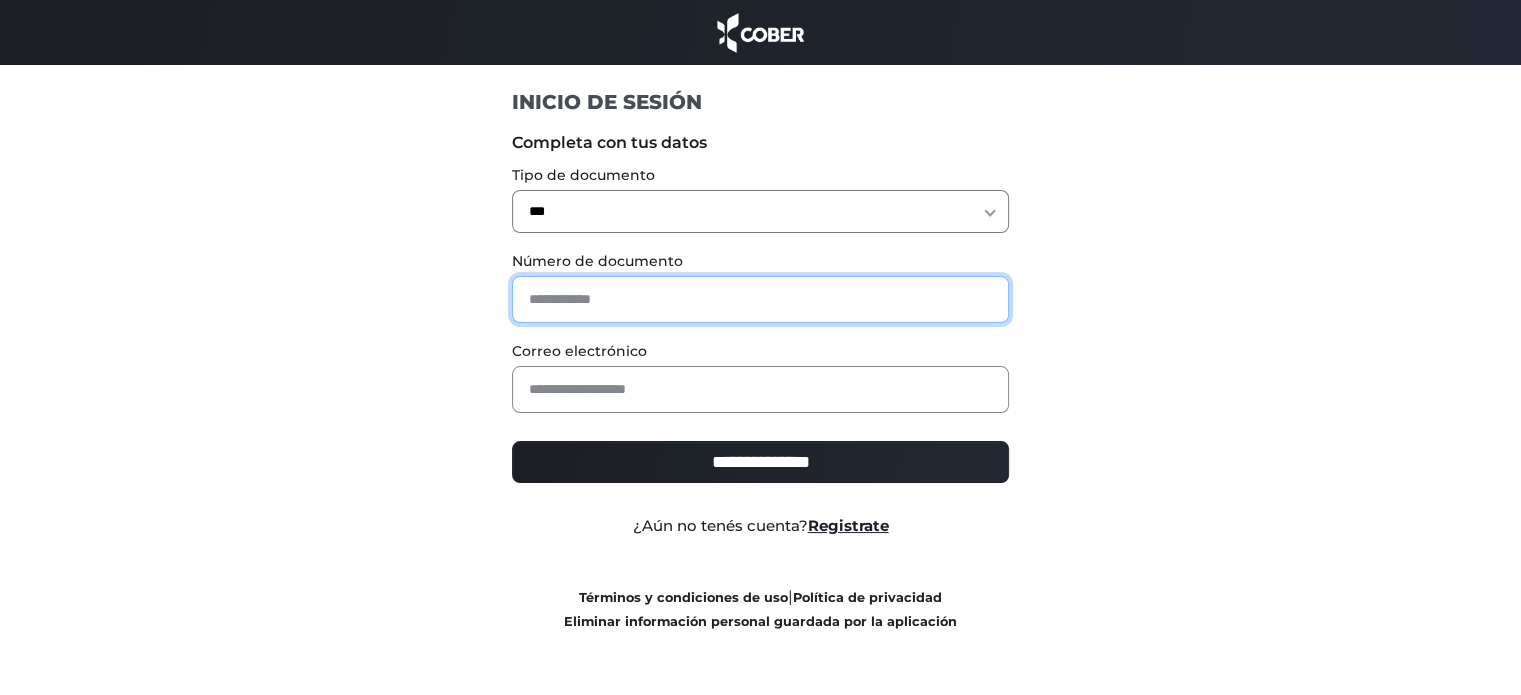 click at bounding box center [760, 299] 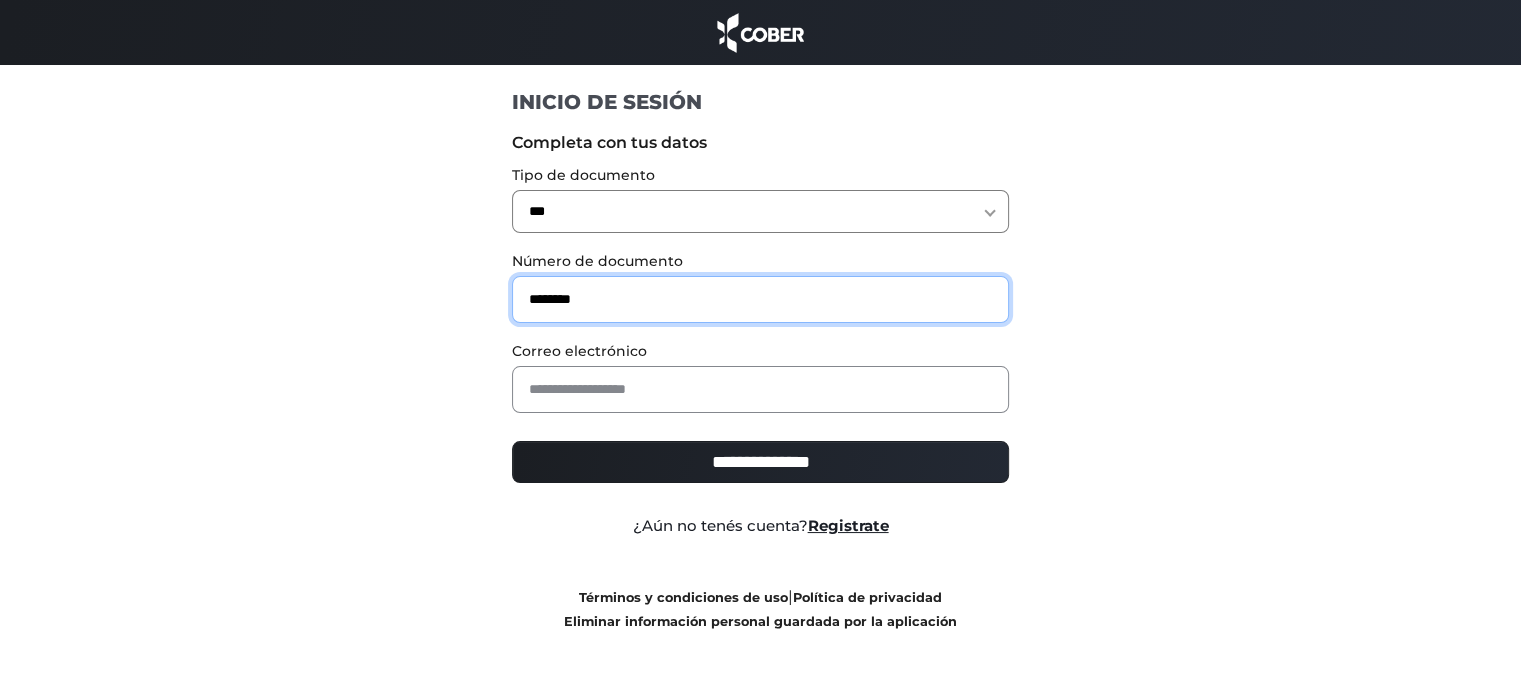 type on "********" 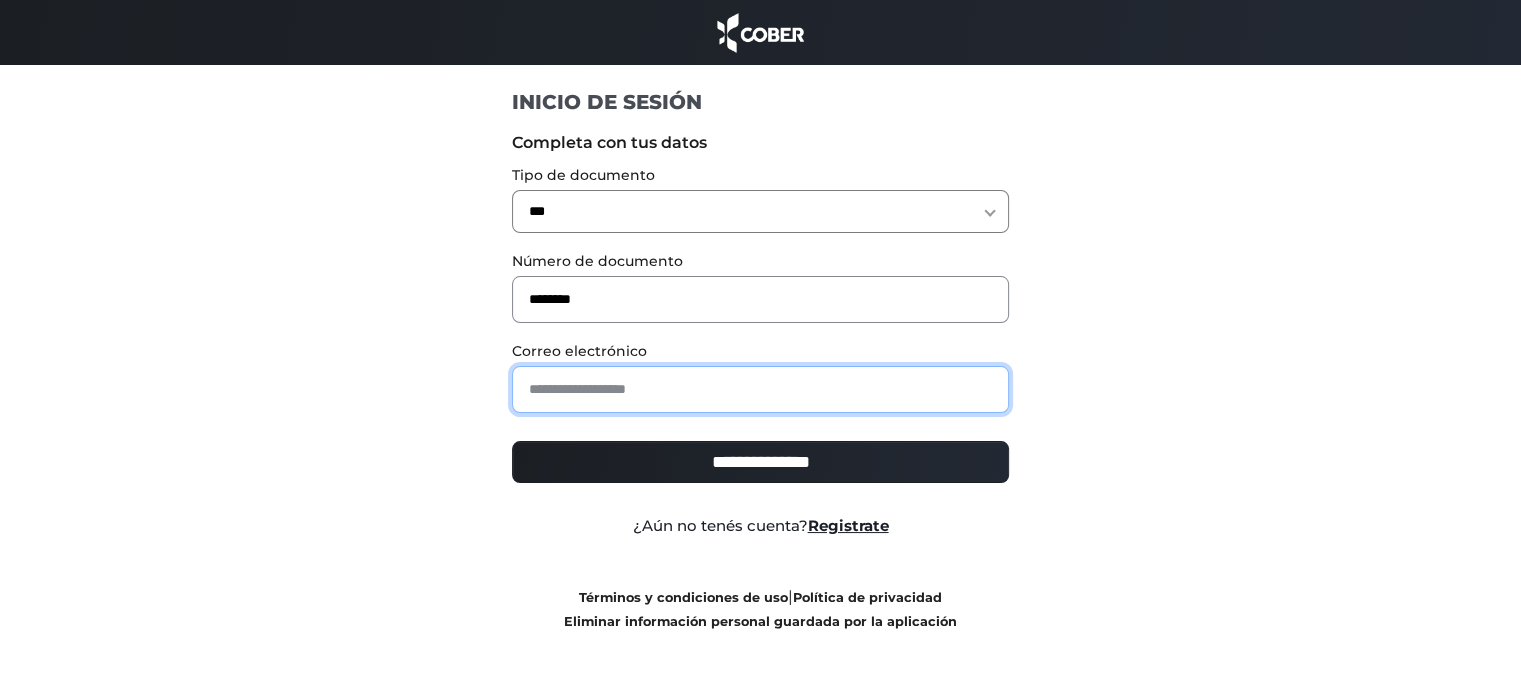 click at bounding box center [760, 389] 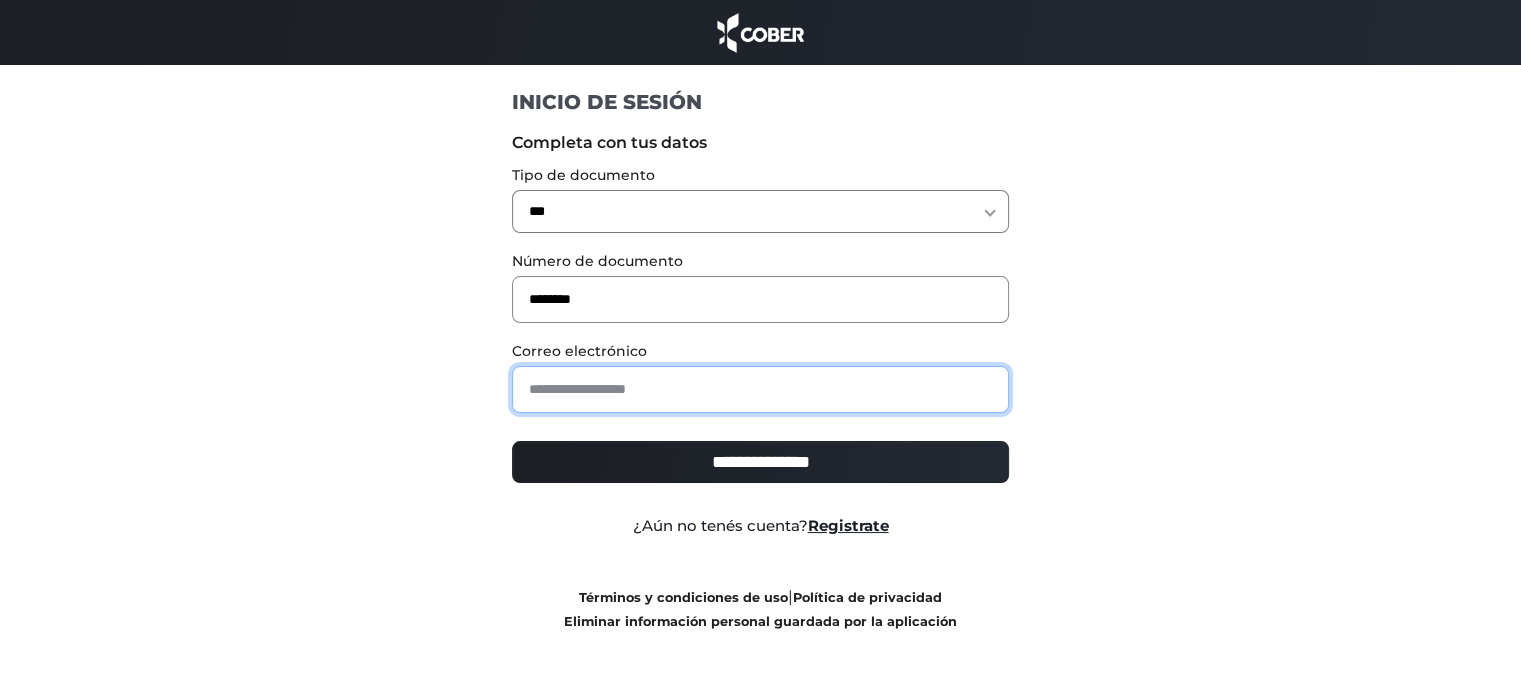type on "**********" 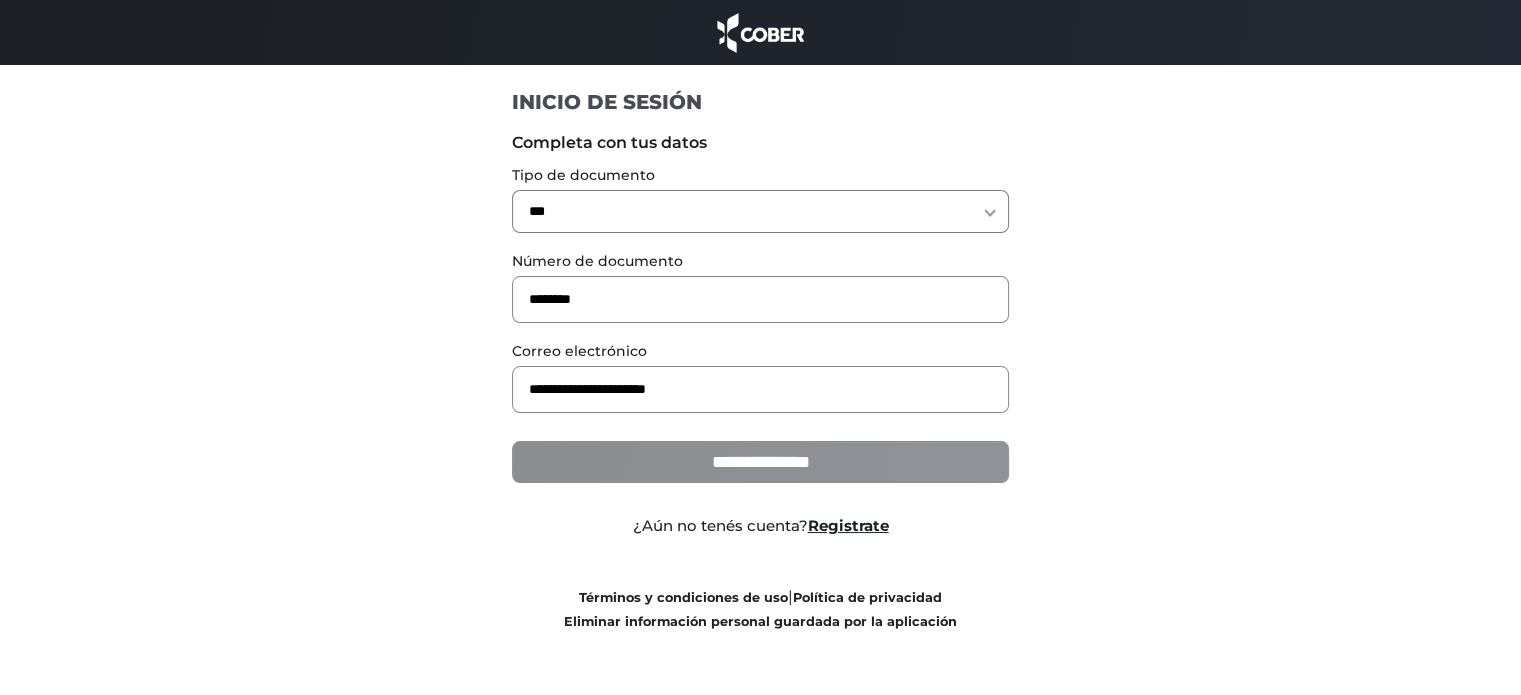 click on "**********" at bounding box center [760, 462] 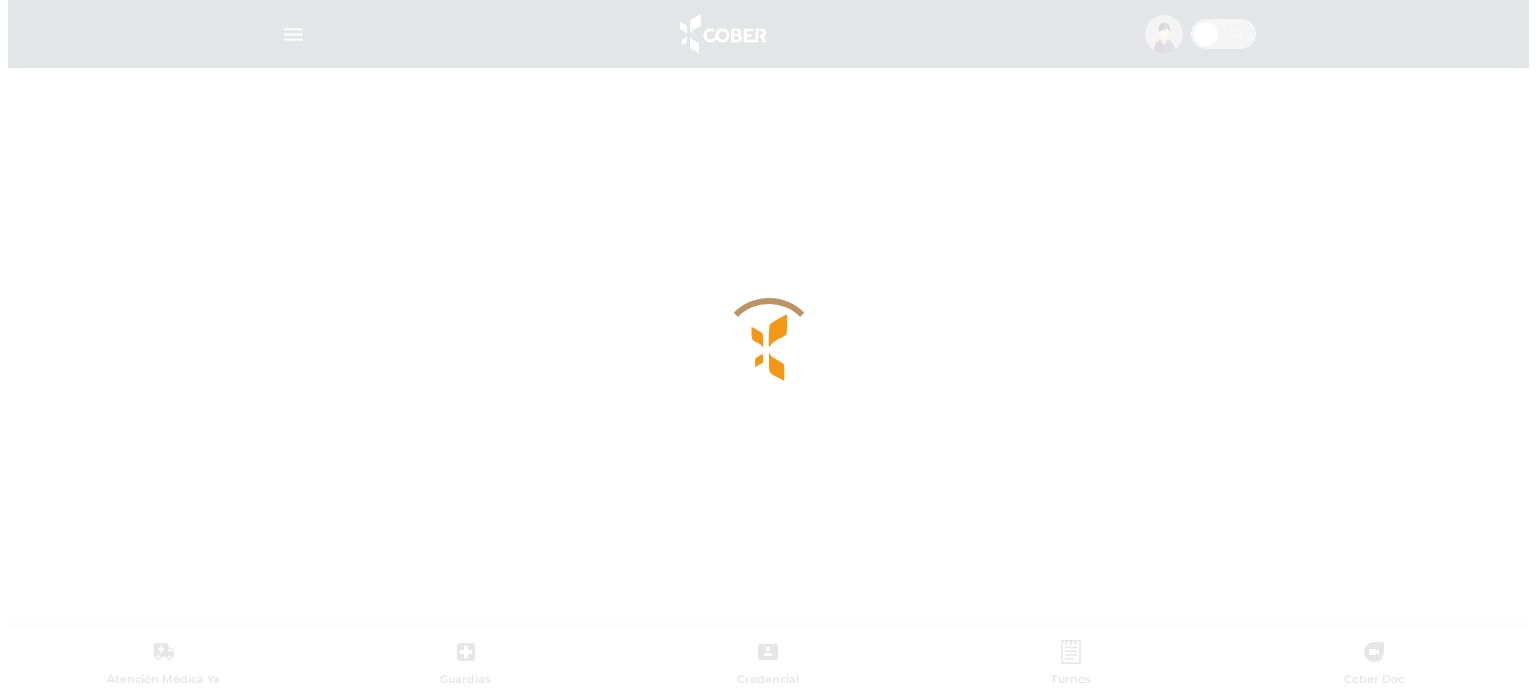 scroll, scrollTop: 0, scrollLeft: 0, axis: both 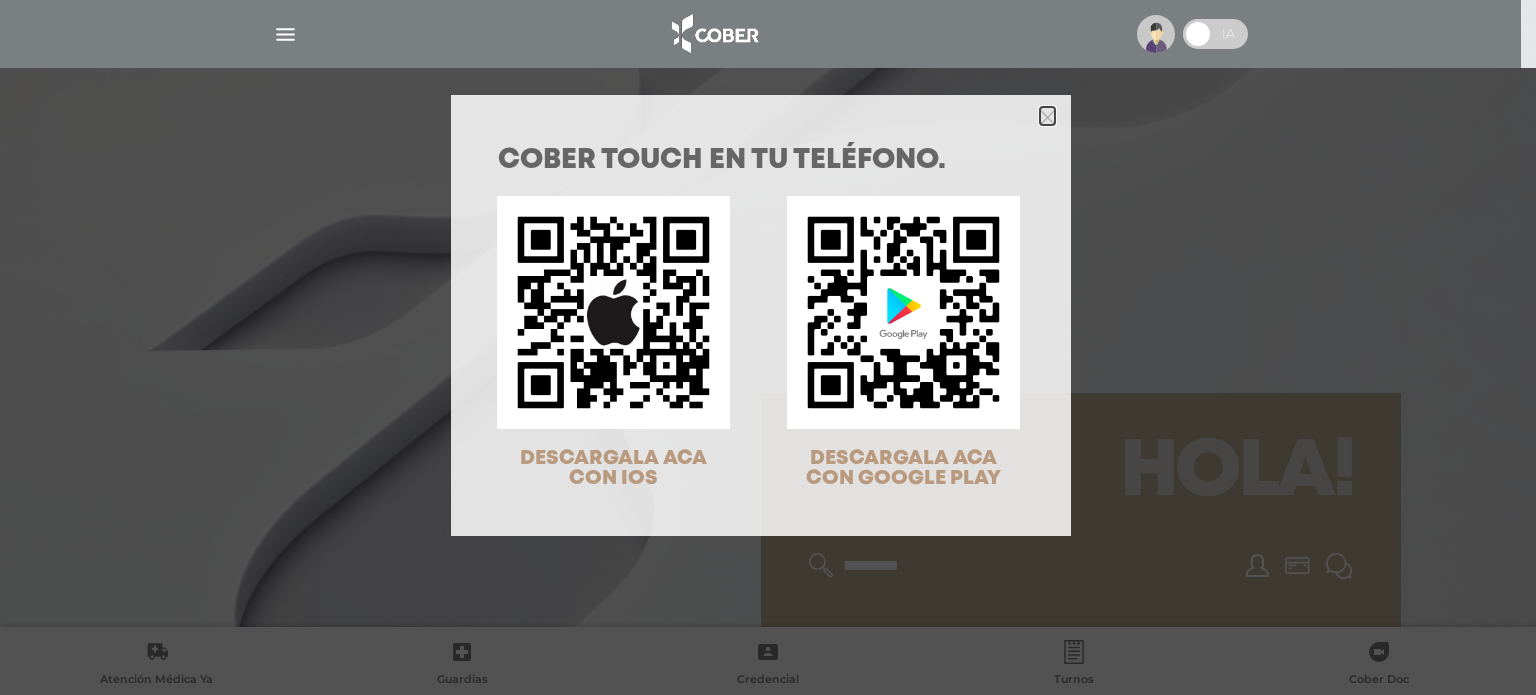 click 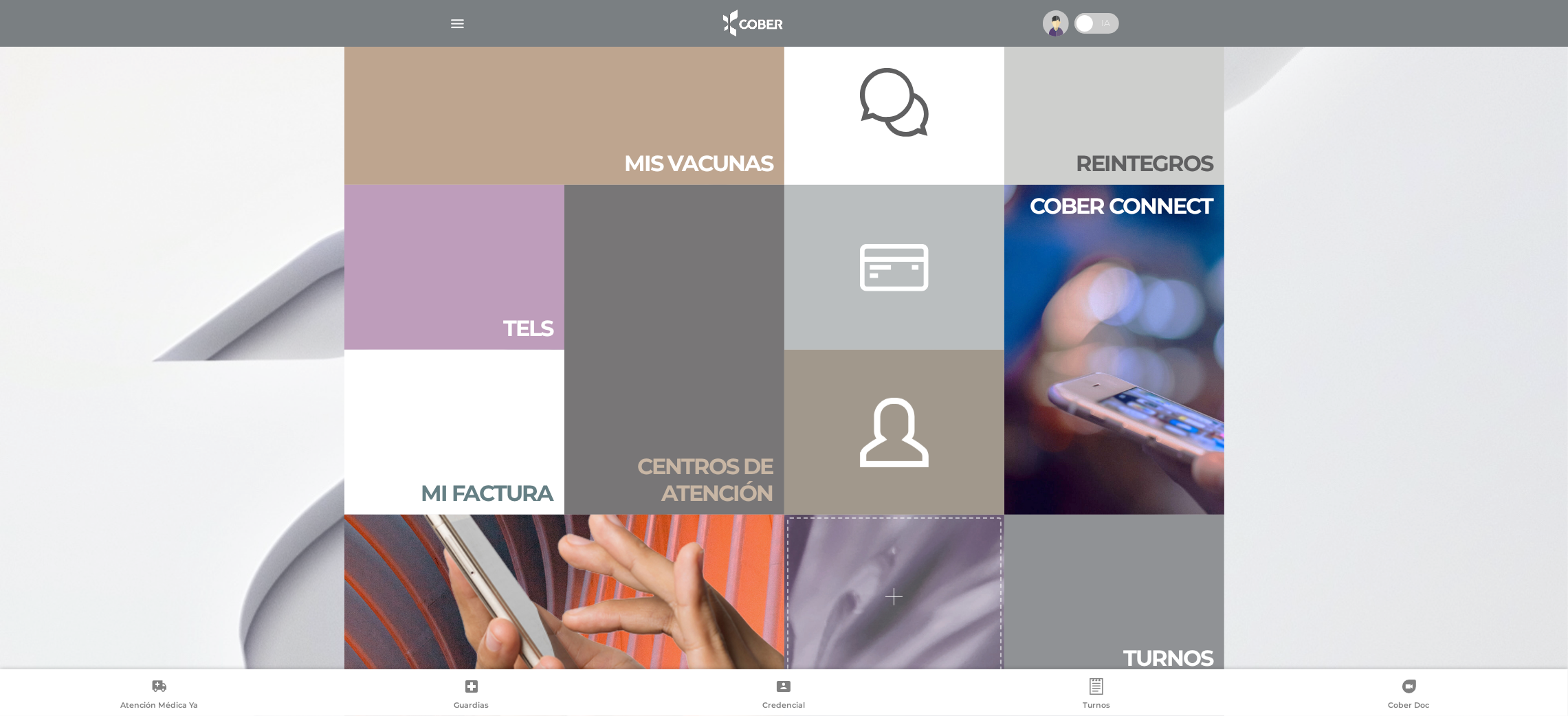 scroll, scrollTop: 1099, scrollLeft: 0, axis: vertical 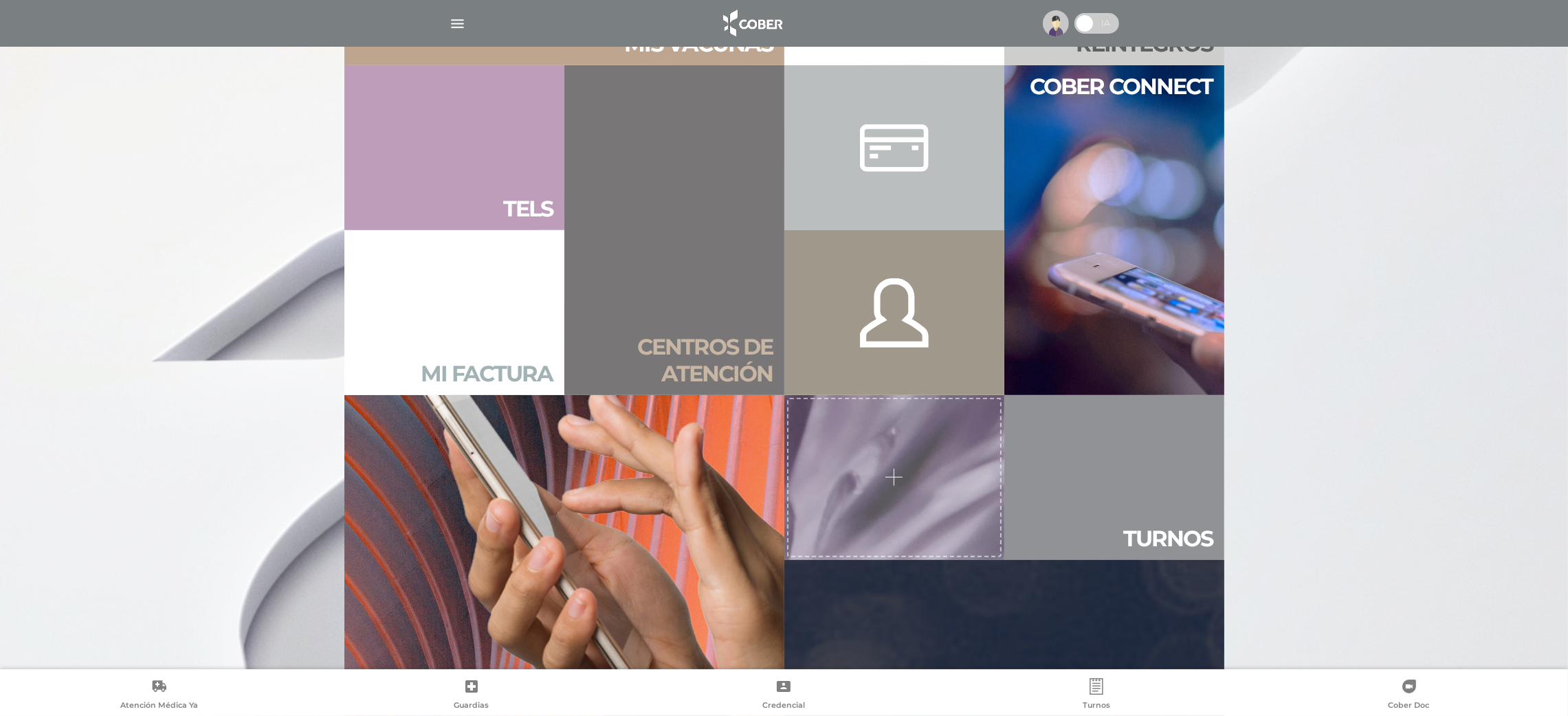 click on "Mi factura" at bounding box center [454, 313] 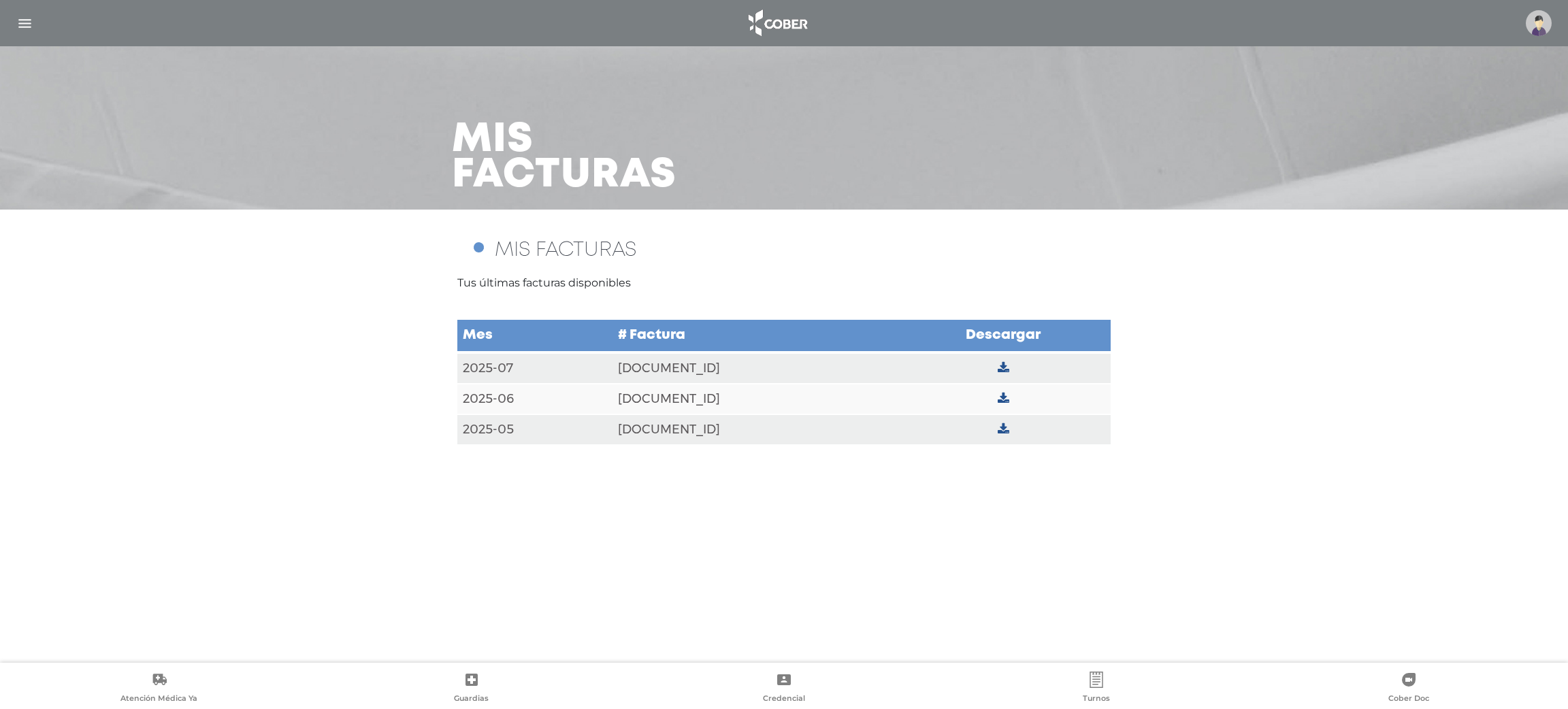 scroll, scrollTop: 0, scrollLeft: 0, axis: both 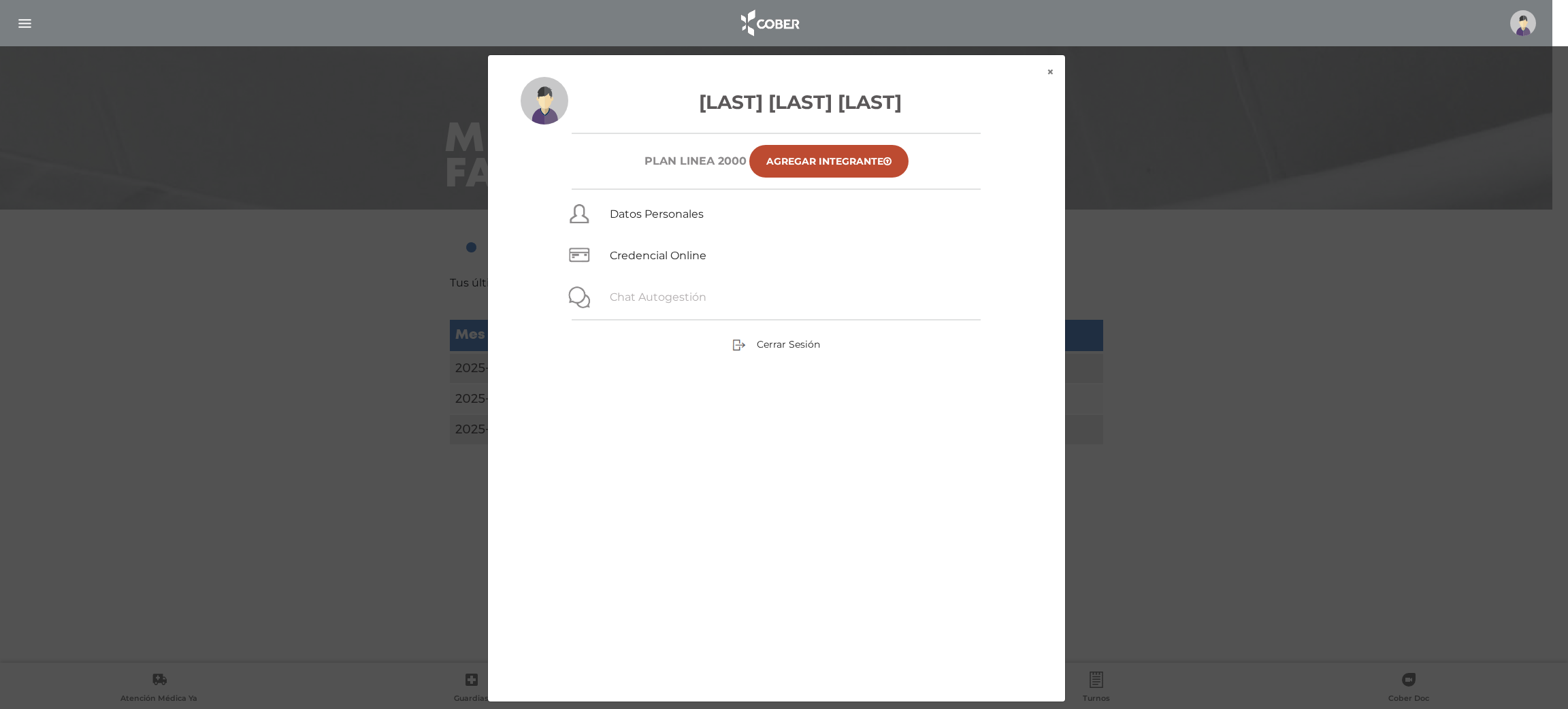 click on "Chat Autogestión" at bounding box center (658, 297) 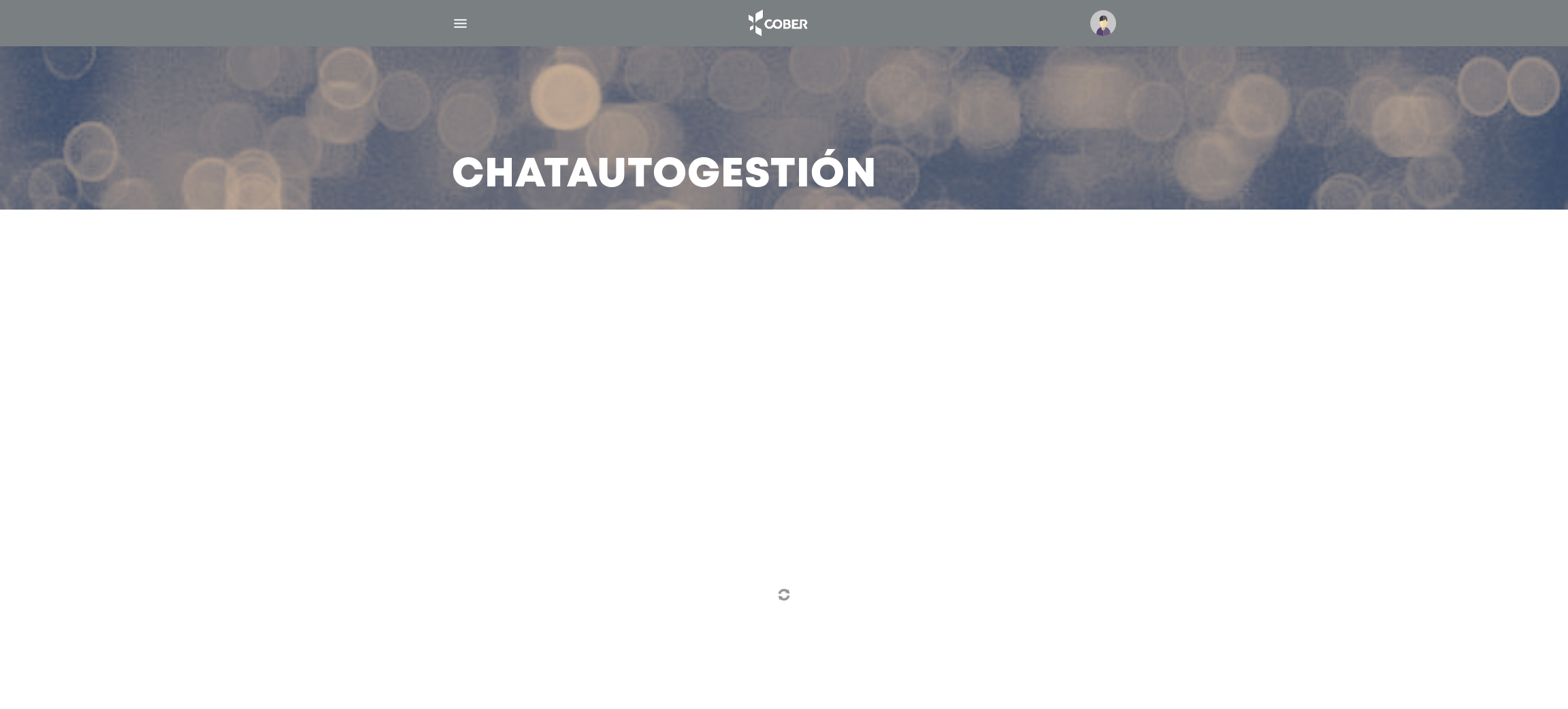 scroll, scrollTop: 0, scrollLeft: 0, axis: both 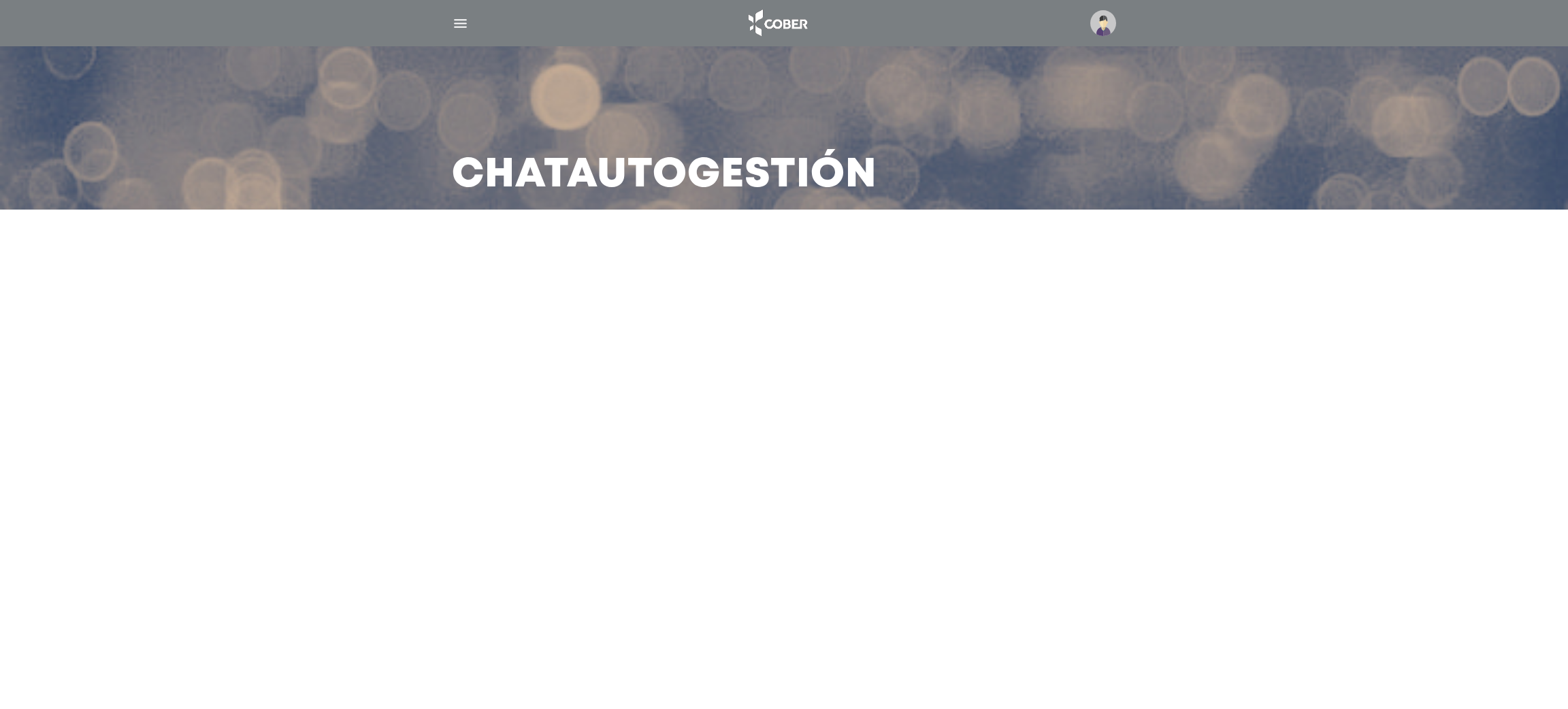 click at bounding box center (1103, 23) 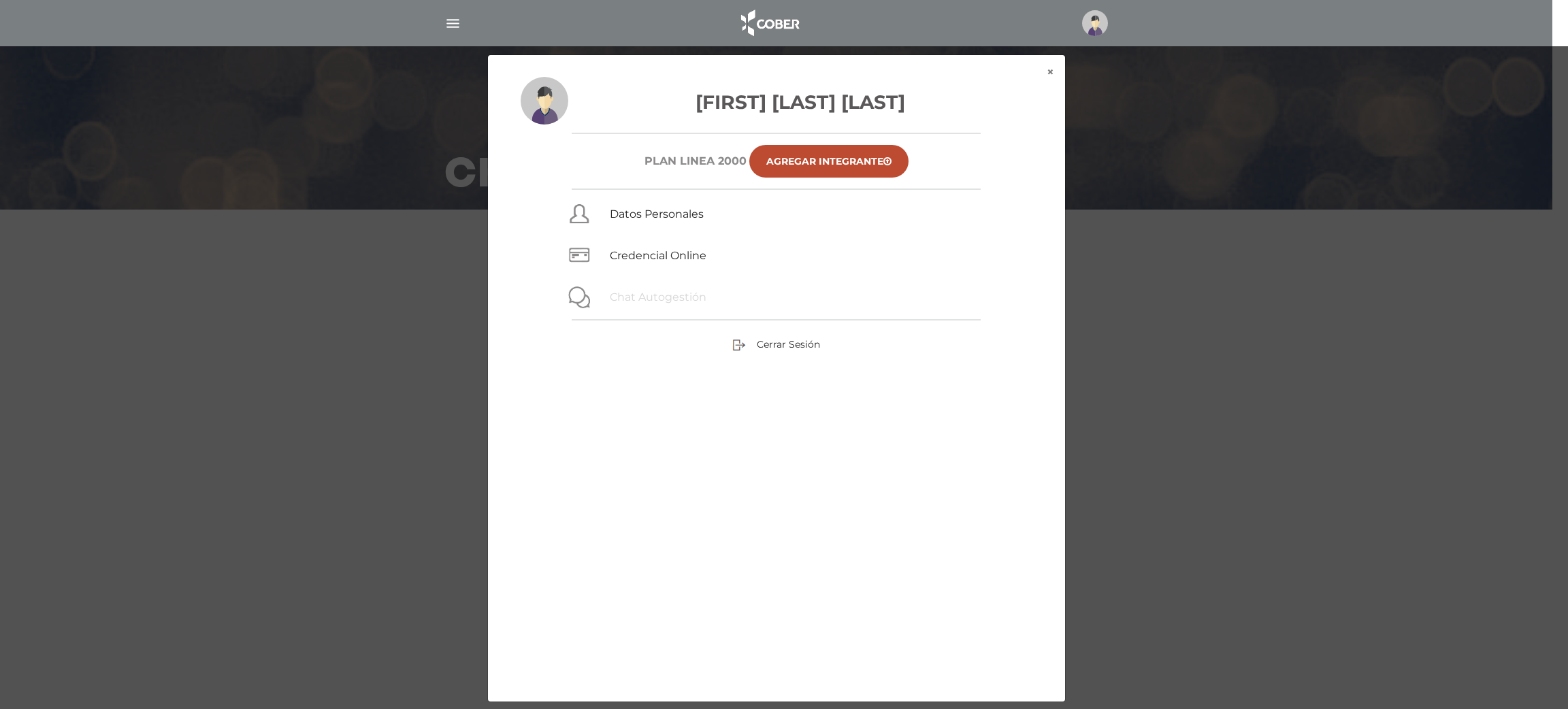click on "Chat Autogestión" at bounding box center [658, 297] 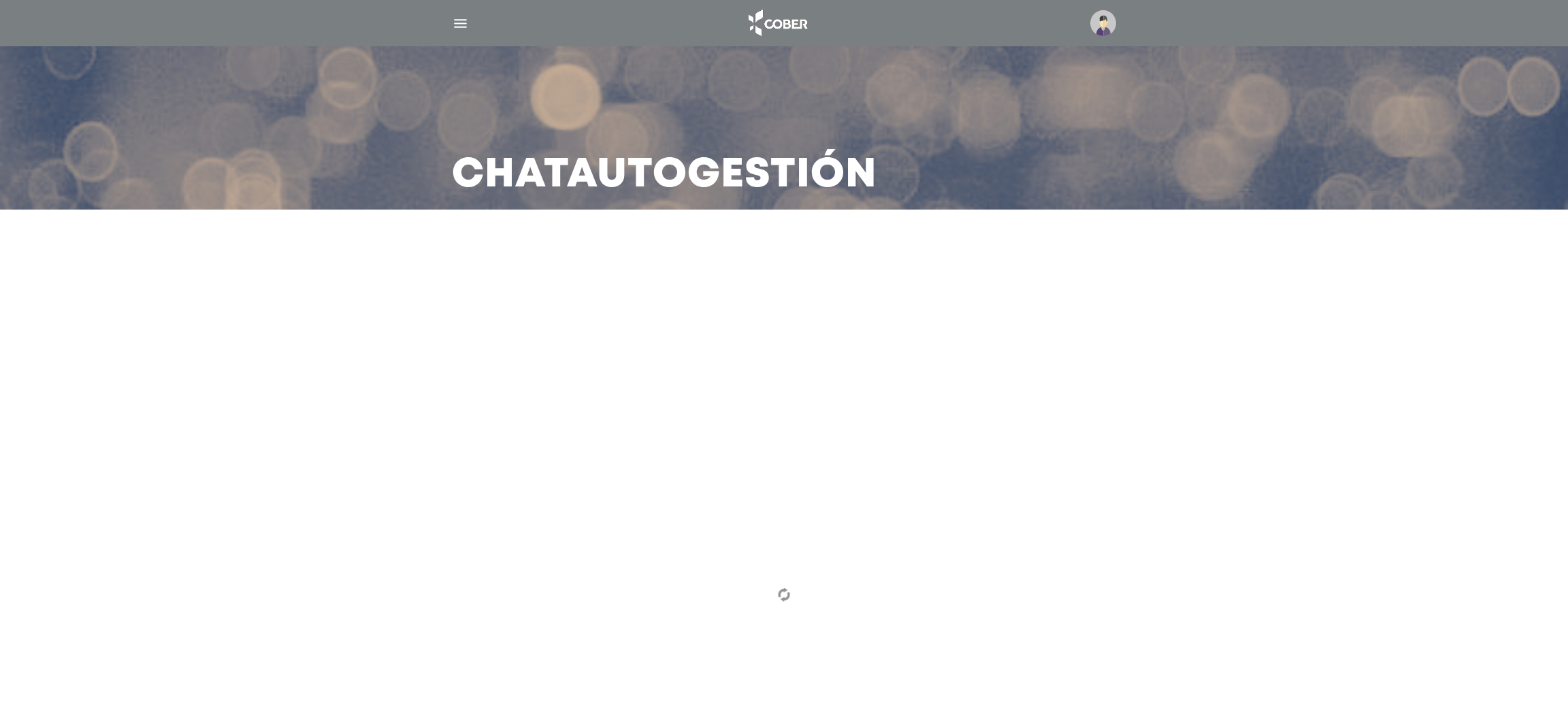 scroll, scrollTop: 0, scrollLeft: 0, axis: both 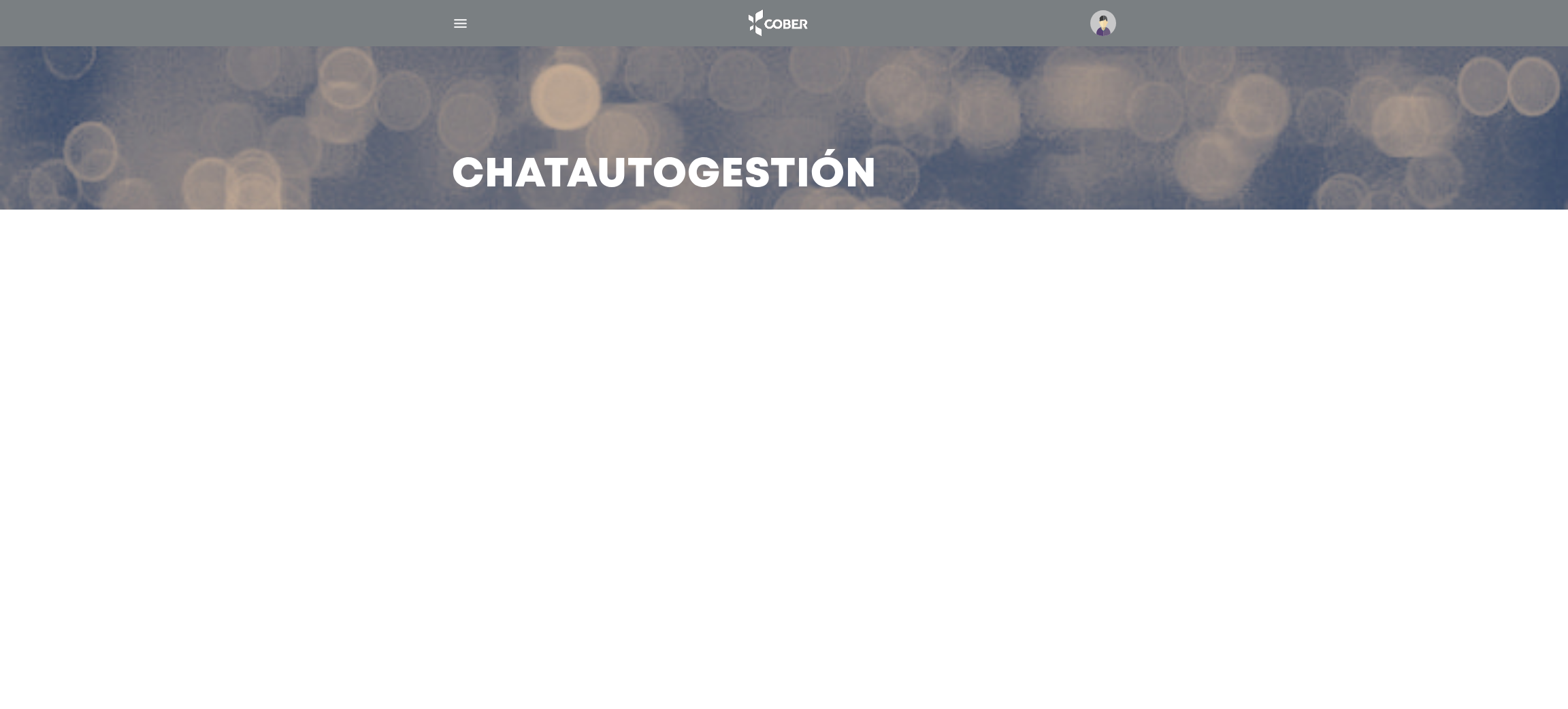 click at bounding box center (1103, 23) 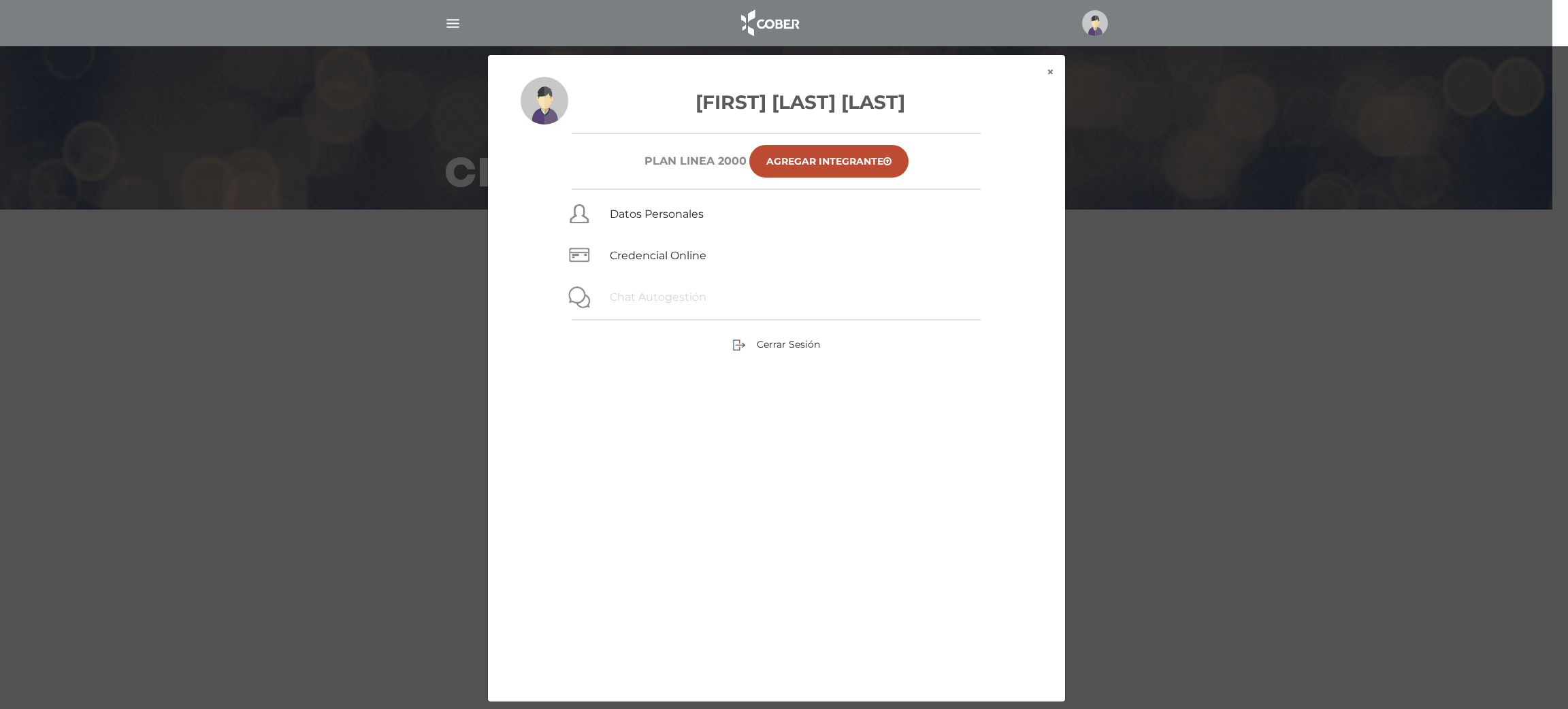 click on "Chat Autogestión" at bounding box center (658, 297) 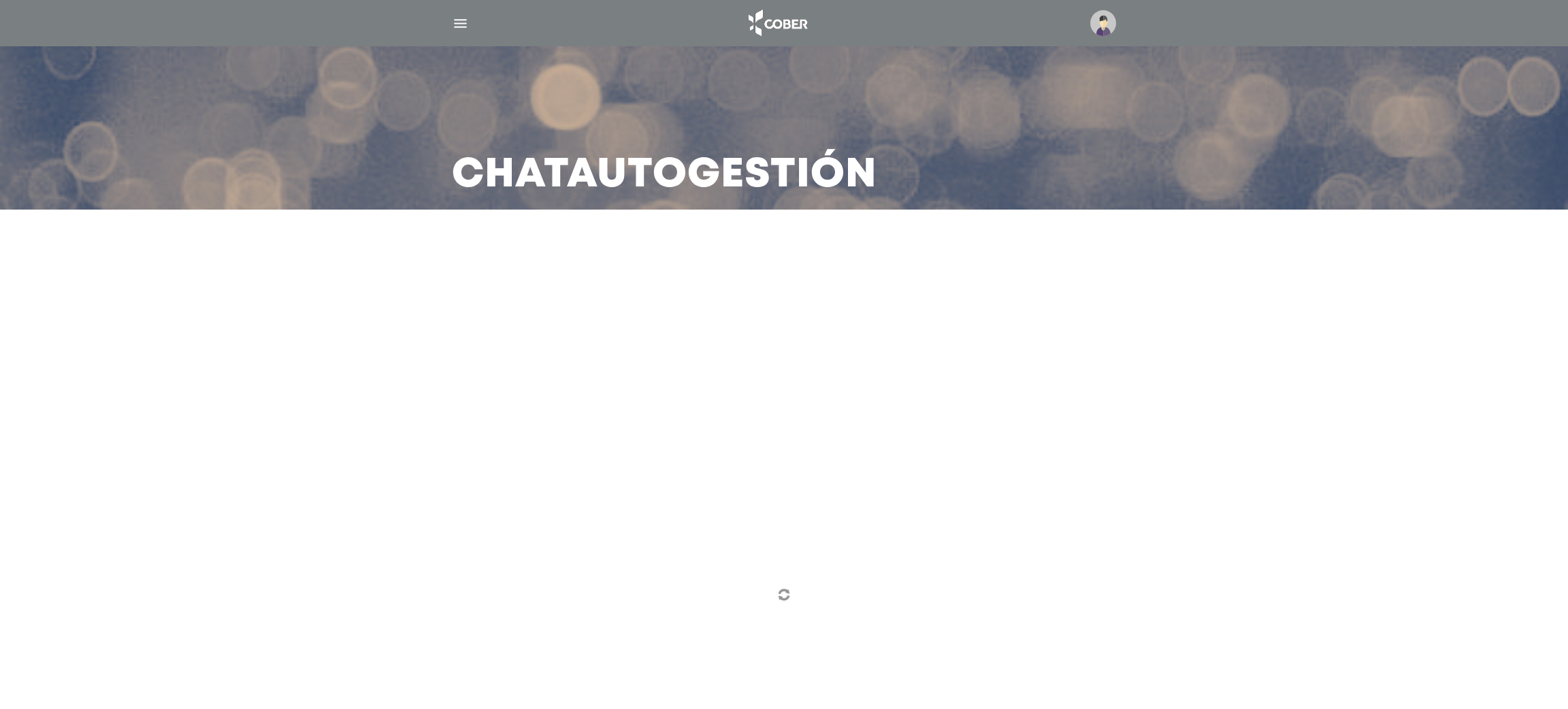 scroll, scrollTop: 0, scrollLeft: 0, axis: both 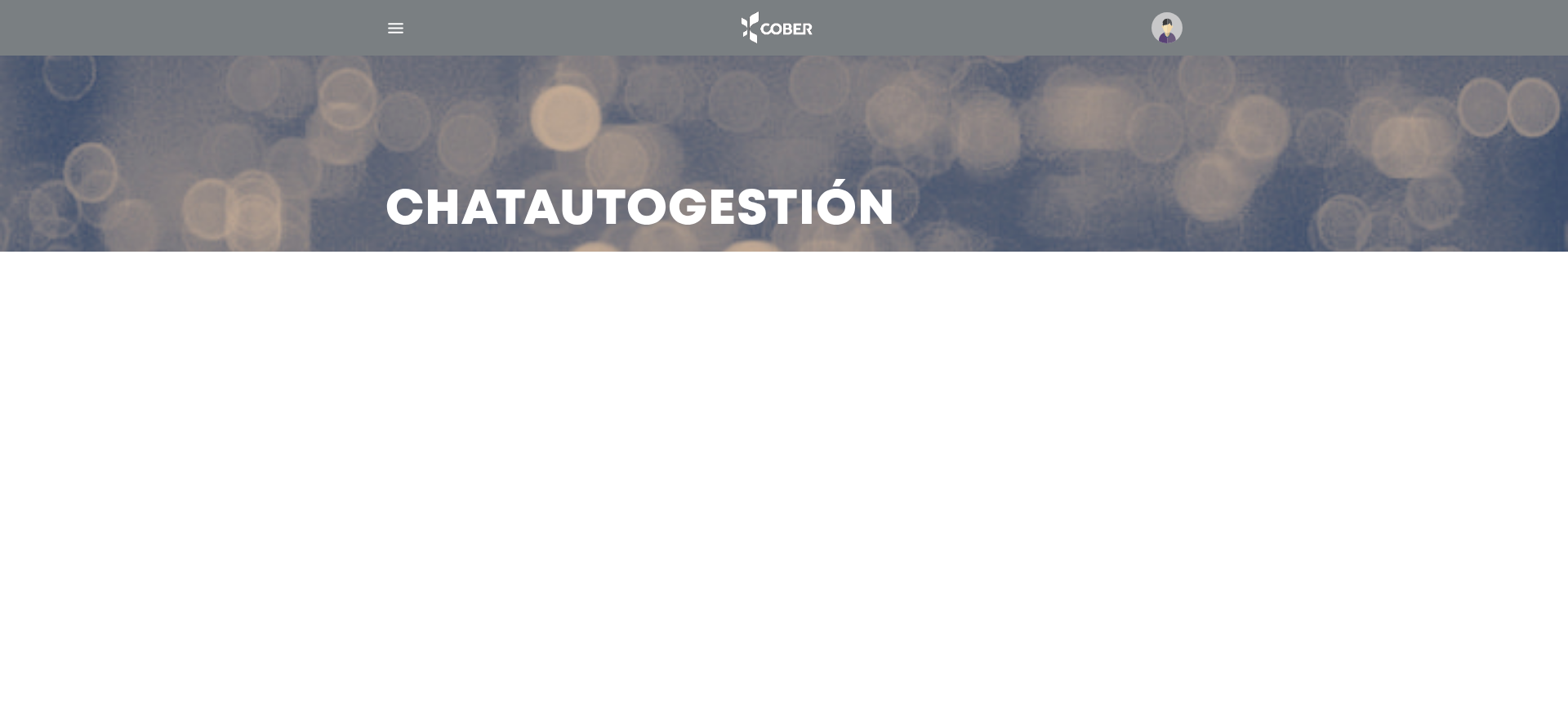 click at bounding box center [395, 28] 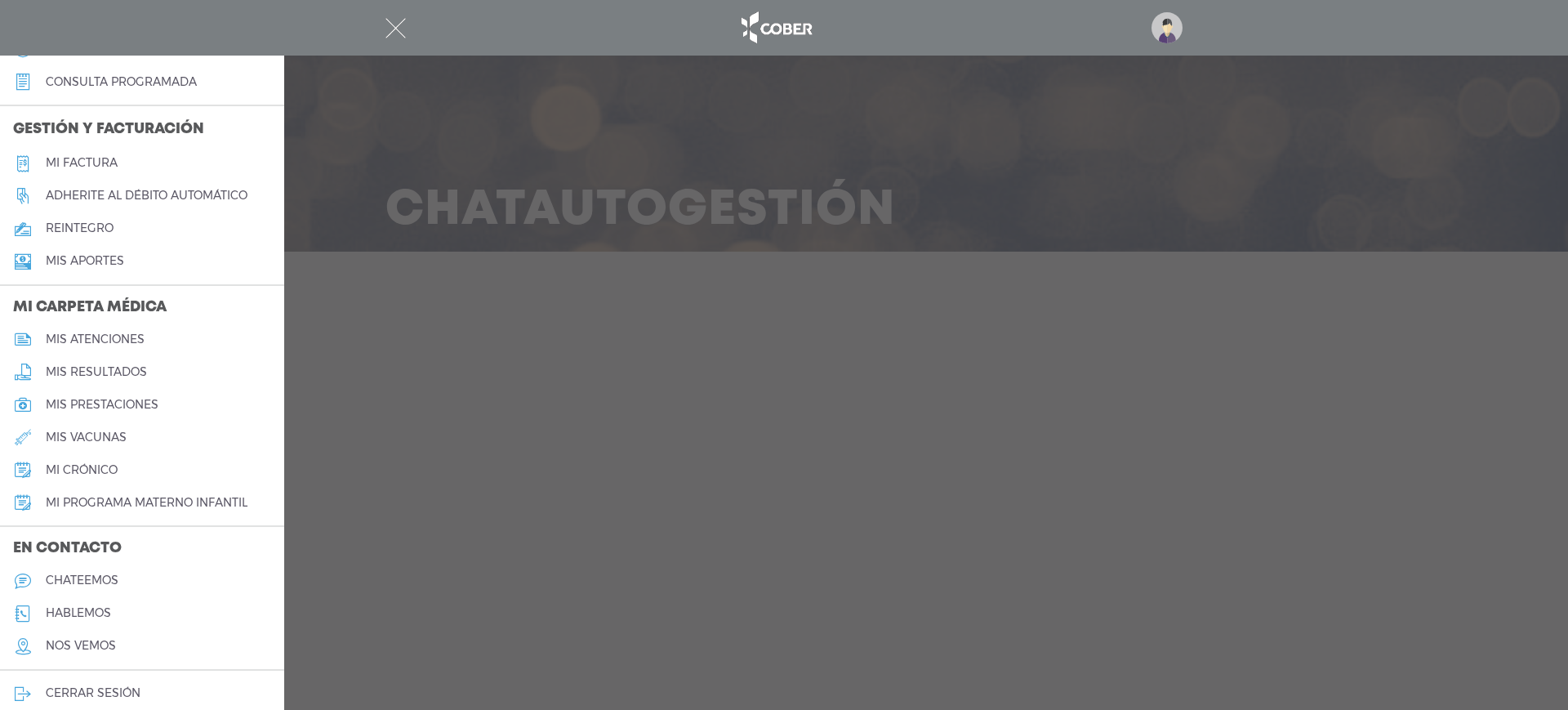 scroll, scrollTop: 551, scrollLeft: 0, axis: vertical 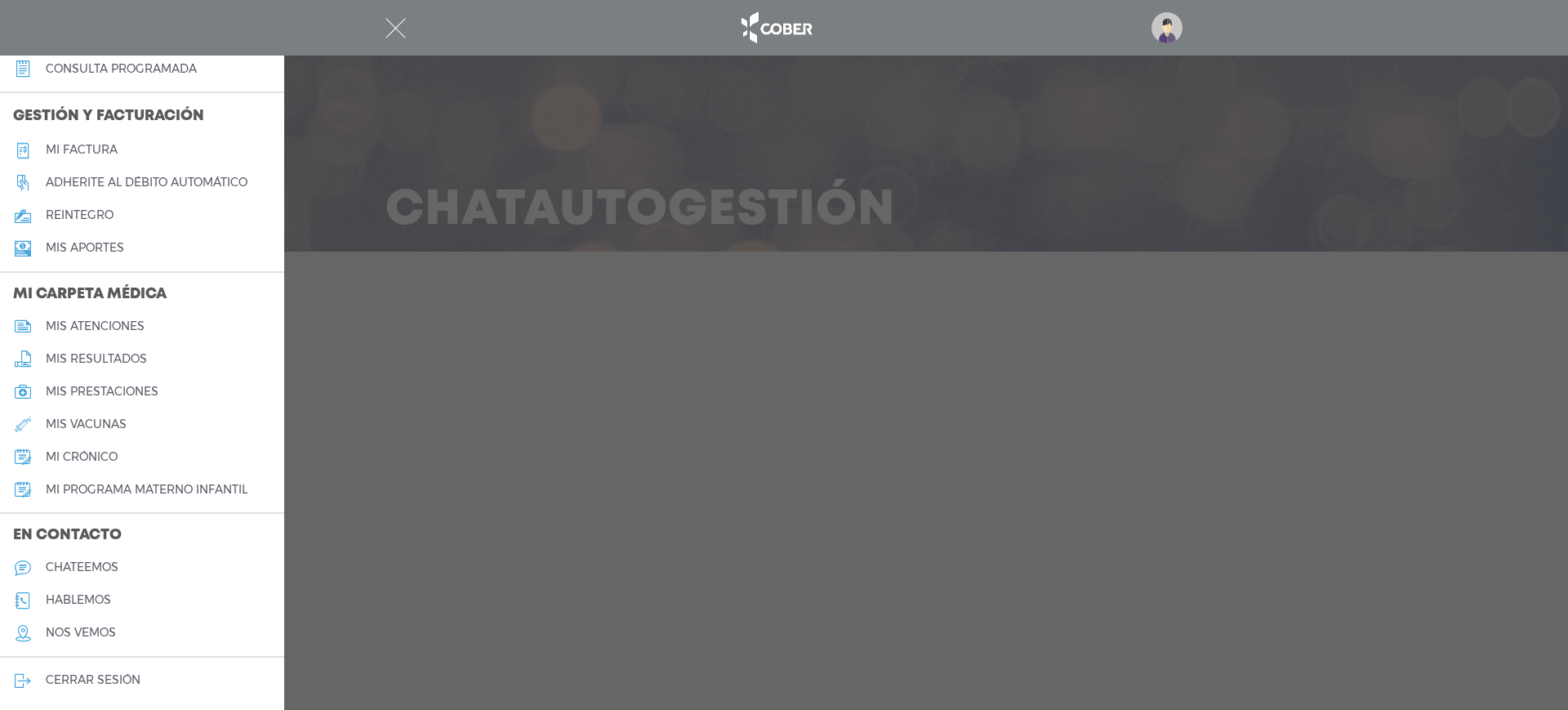 click on "chateemos" at bounding box center [82, 567] 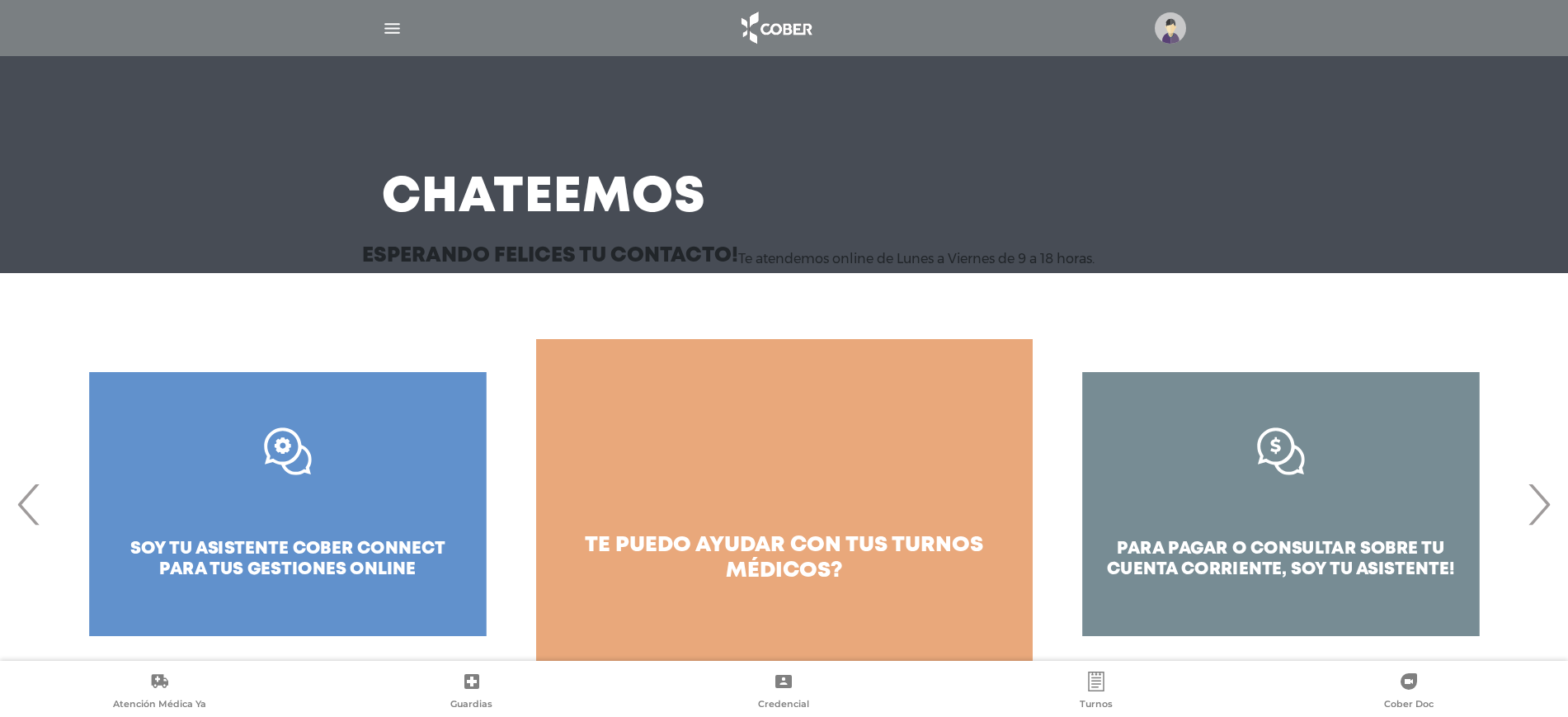 scroll, scrollTop: 23, scrollLeft: 0, axis: vertical 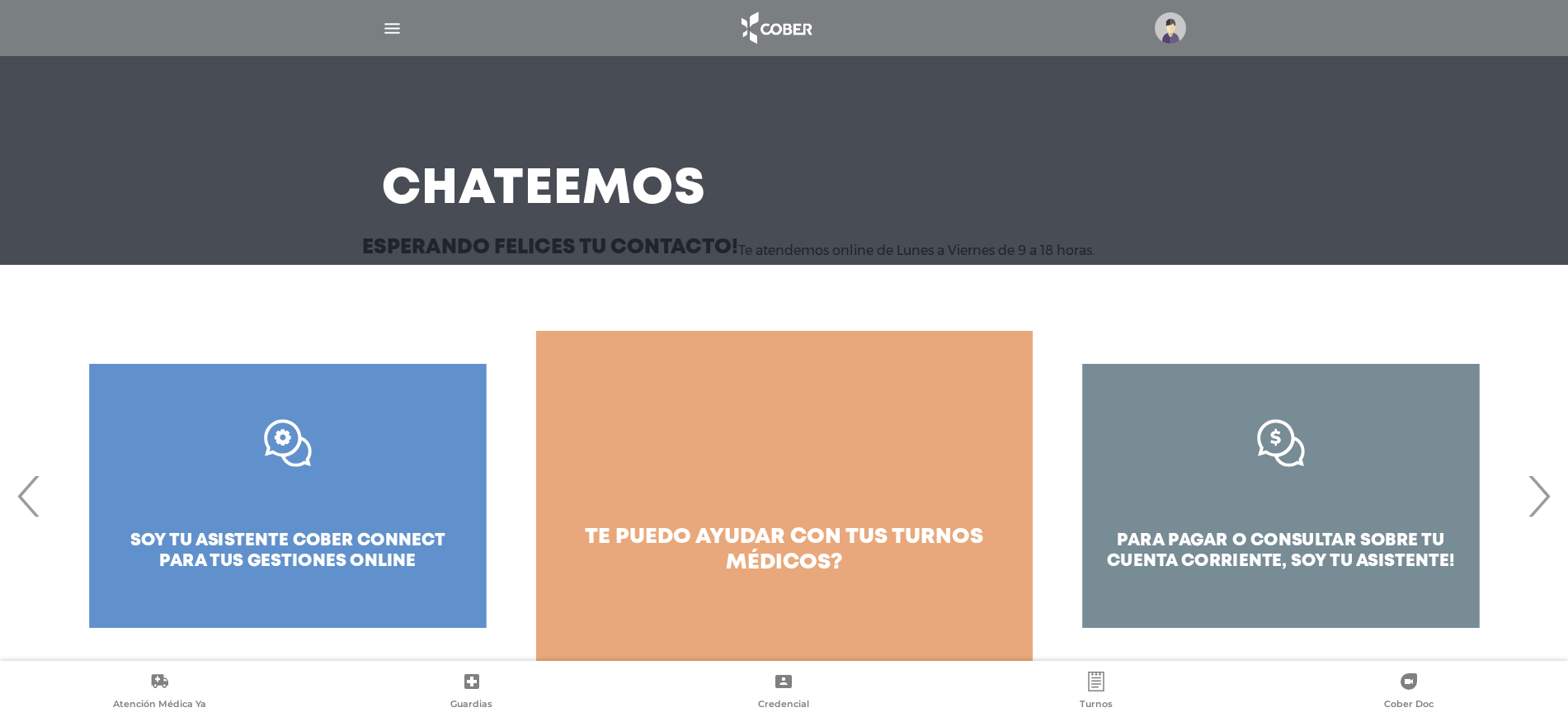 click on ".st0{fill:#FFFFFF;}
soy tu asistente cober connect para tus
gestiones online" at bounding box center (288, 496) 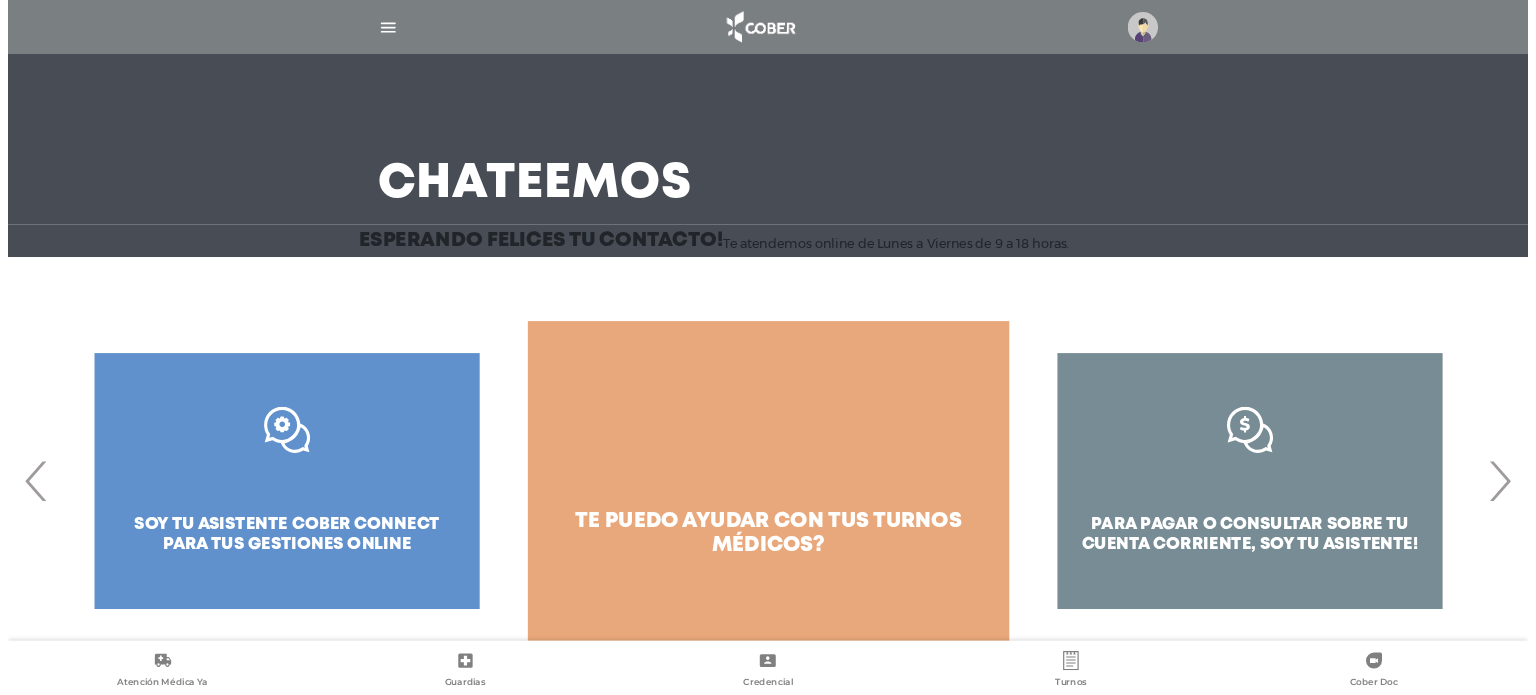 scroll, scrollTop: 0, scrollLeft: 0, axis: both 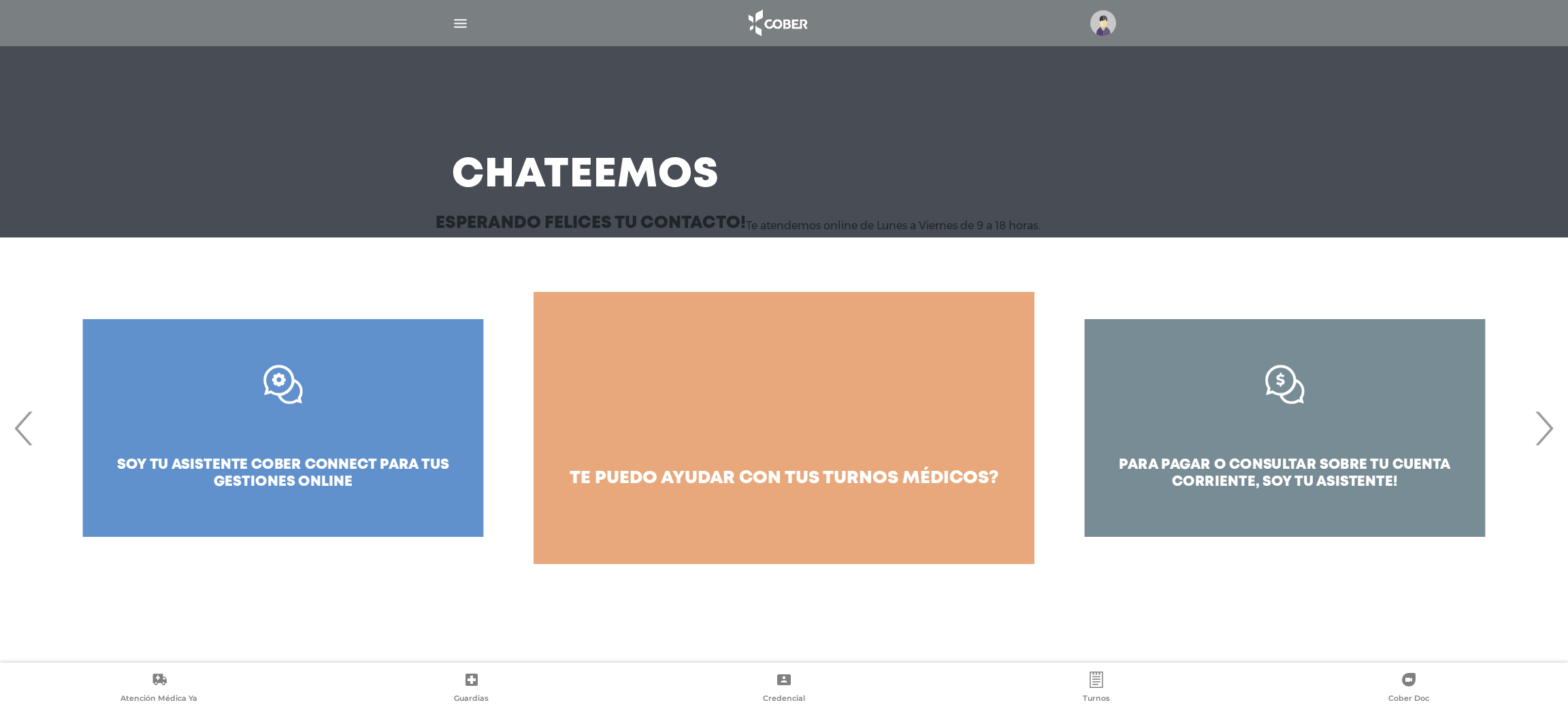 drag, startPoint x: 284, startPoint y: 457, endPoint x: 278, endPoint y: 481, distance: 24.738634 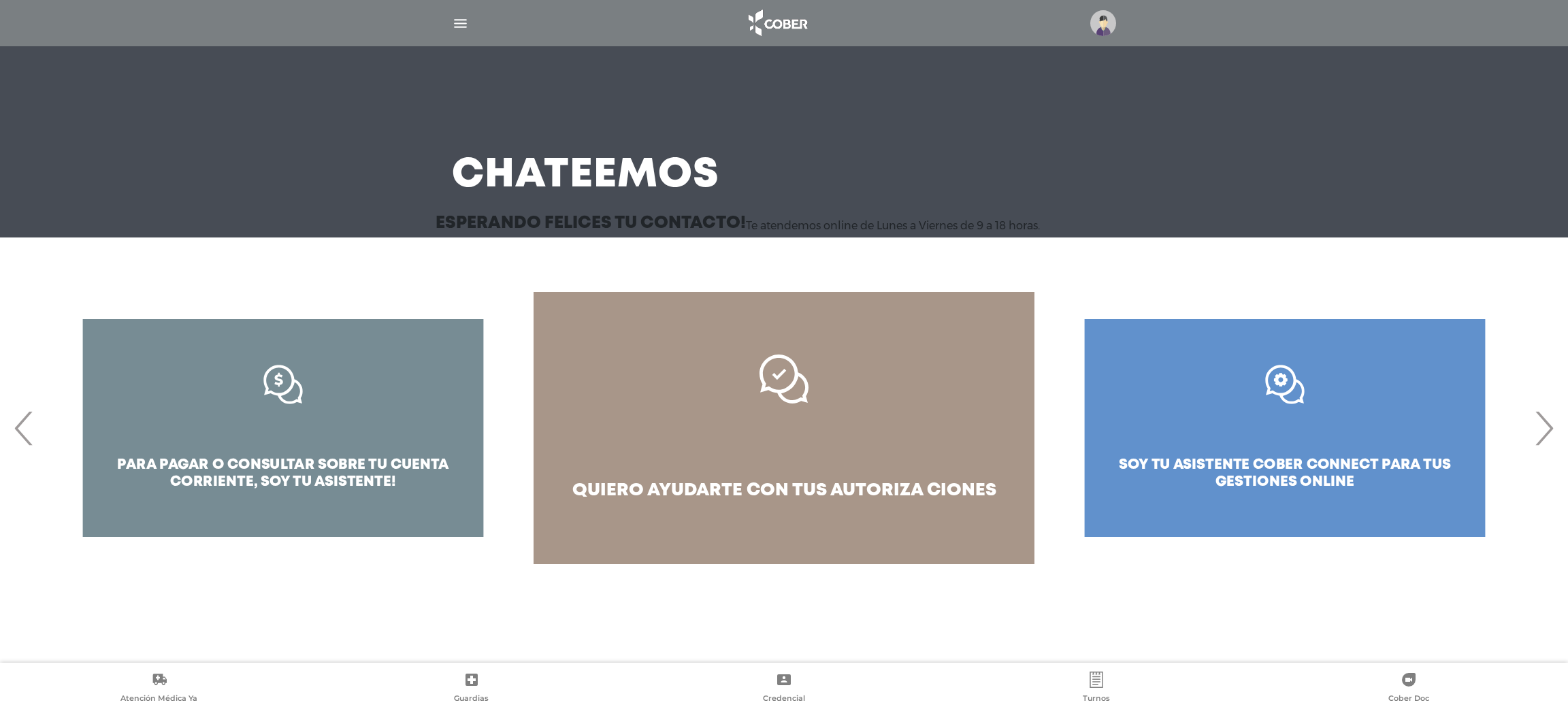 click on ".st0{fill:#FFFFFF;}
soy tu asistente cober connect para tus
gestiones online" at bounding box center (1285, 428) 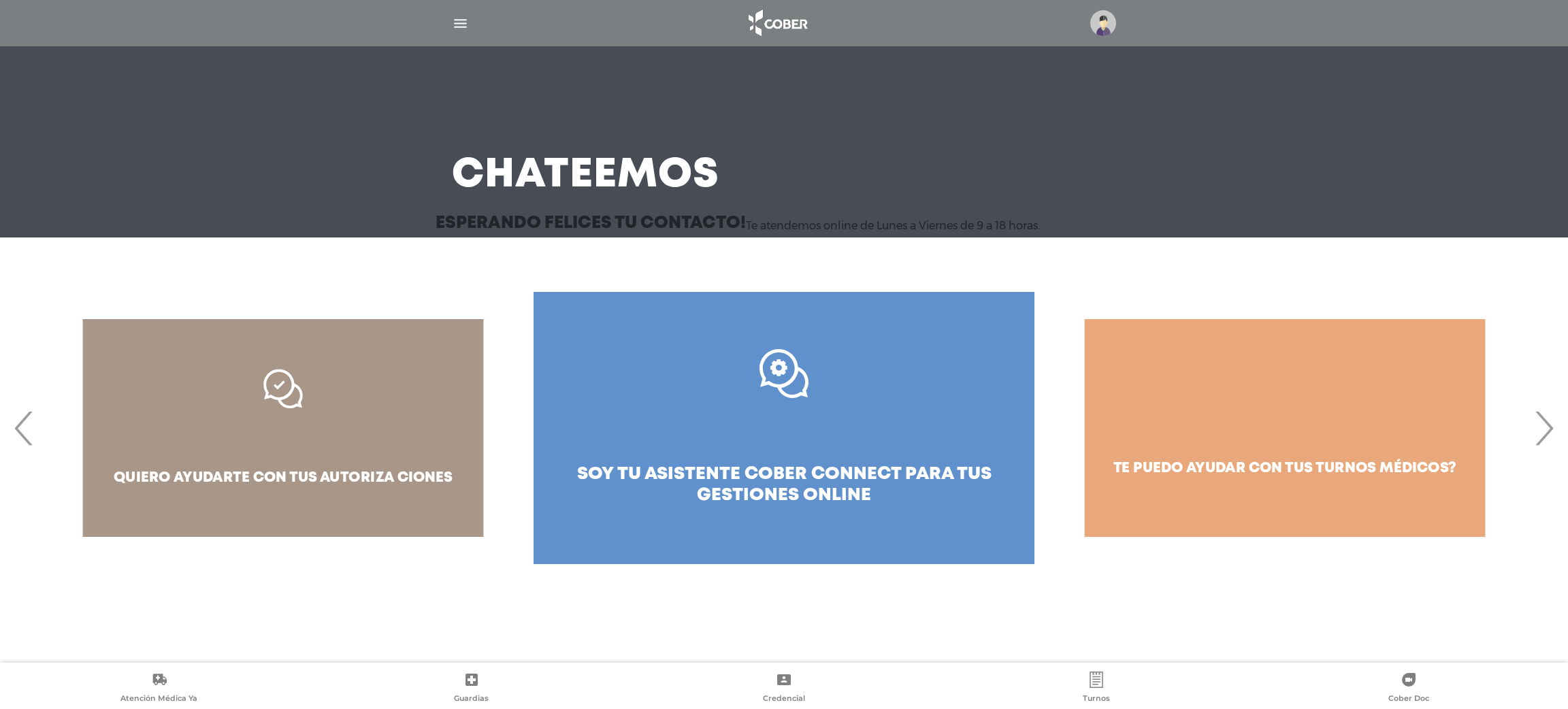click on "para
pagar o consultar sobre tu cuenta corriente,
soy tu asistente!" at bounding box center [1786, 428] 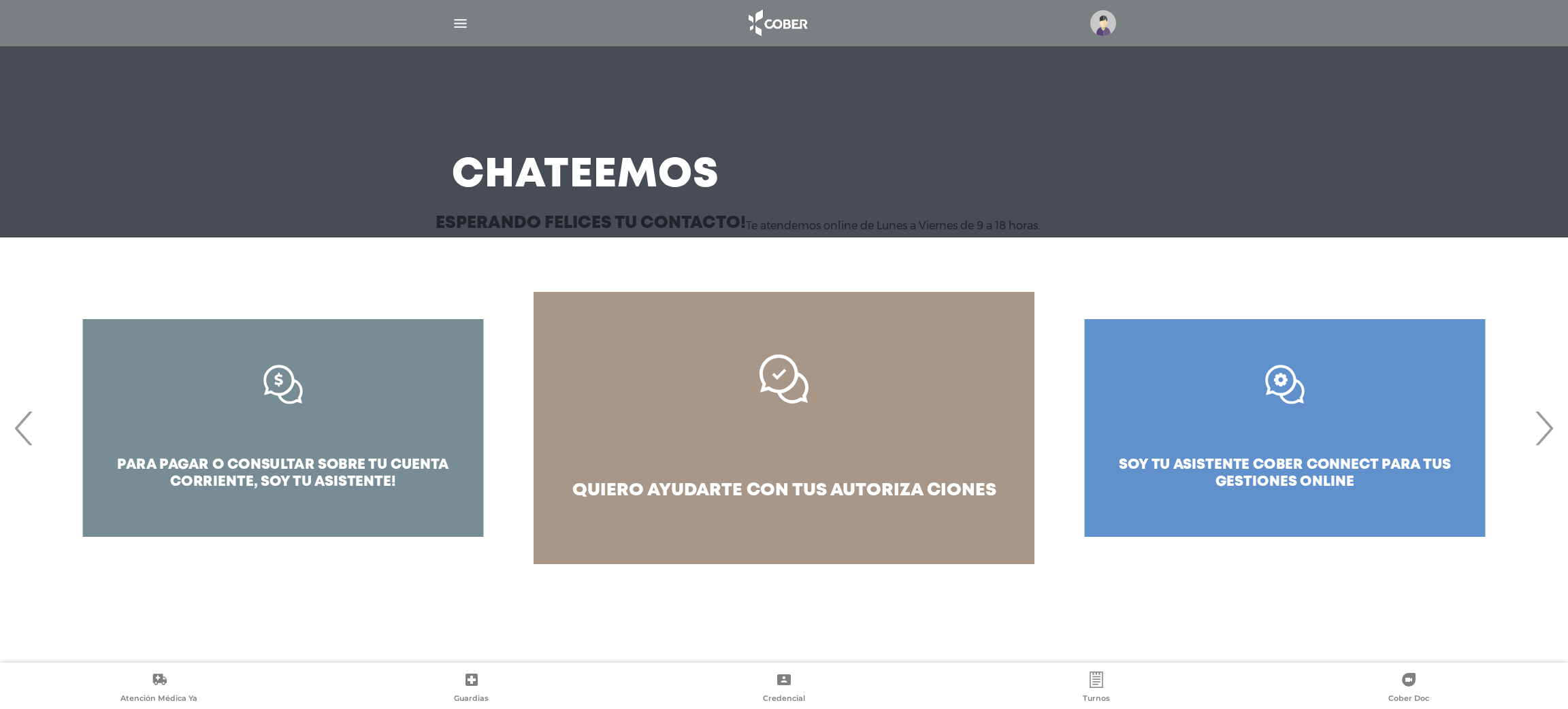 click on "‹" at bounding box center [24, 428] 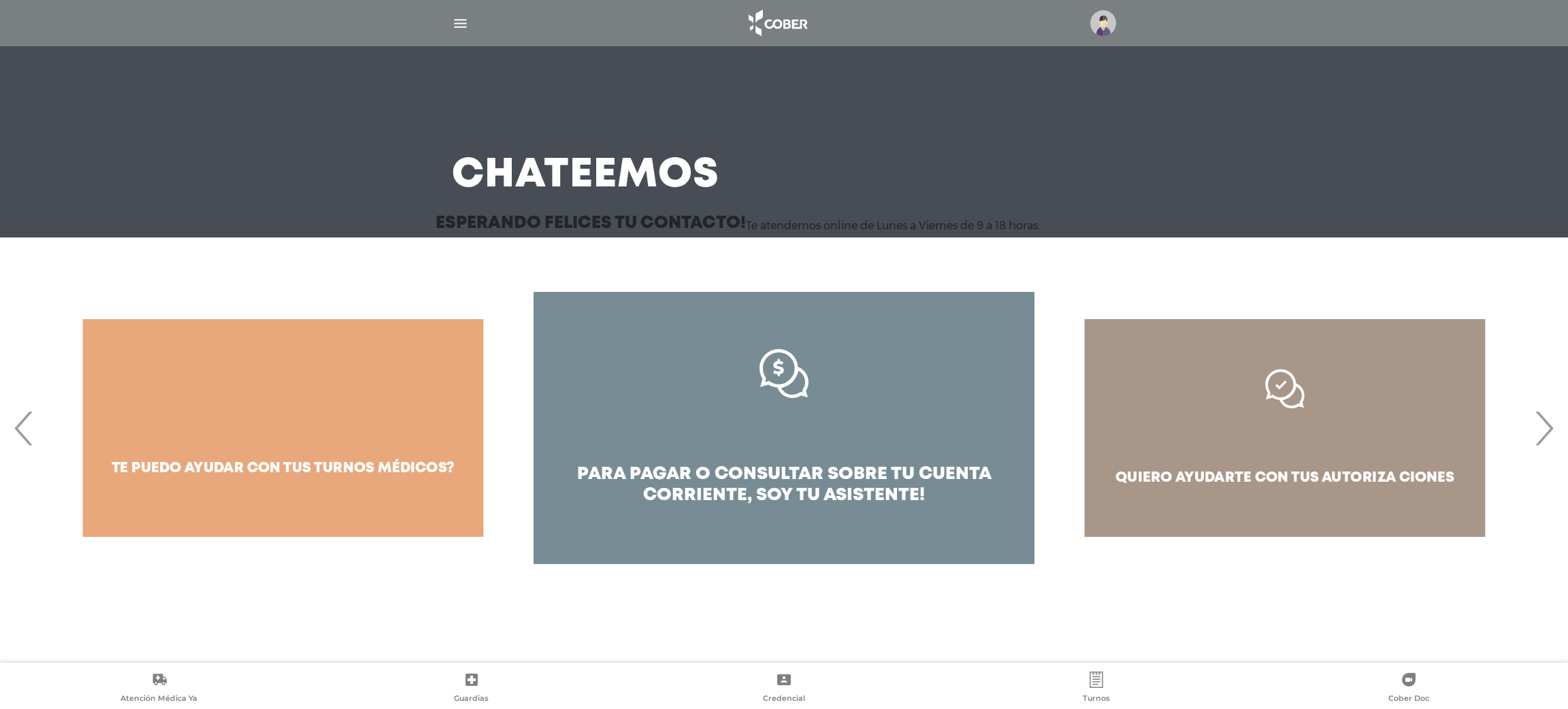 click on "te puedo ayudar con tus
turnos médicos?" at bounding box center [283, 428] 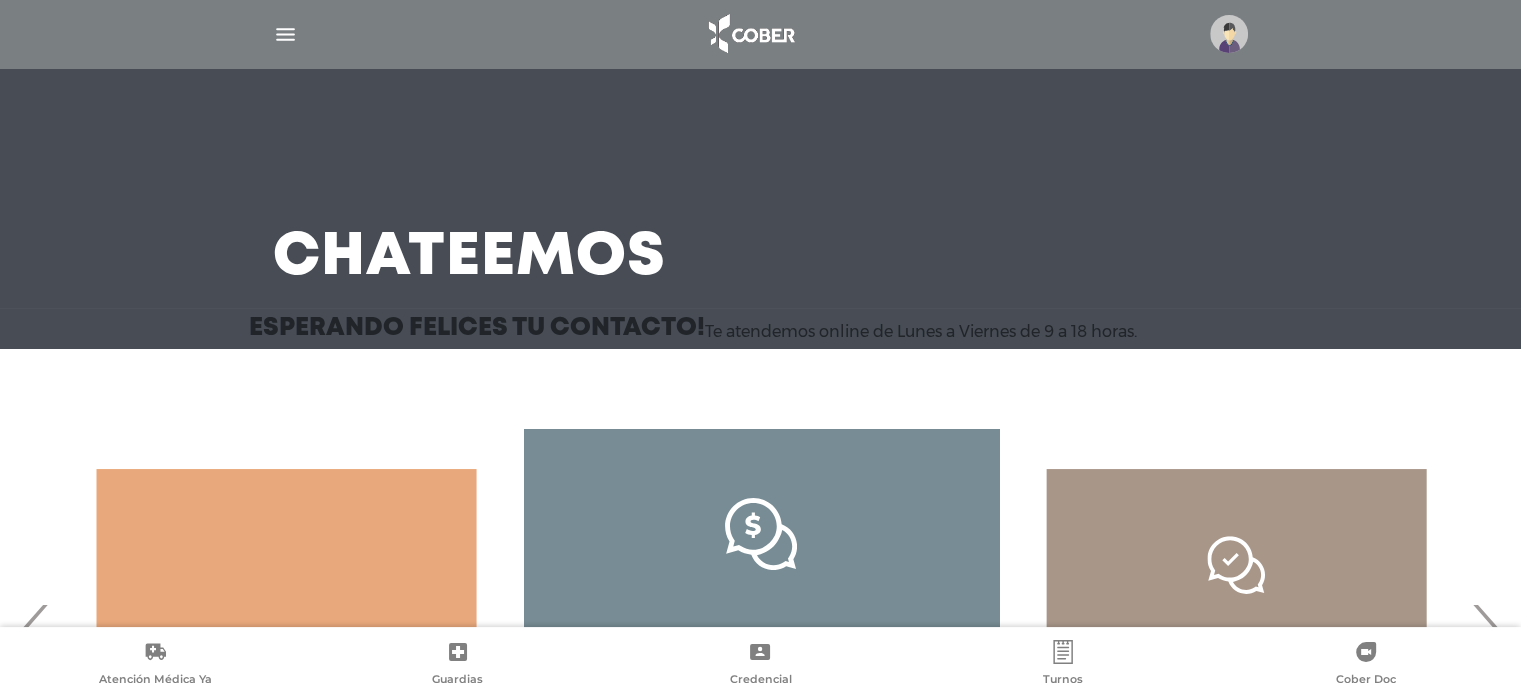 click at bounding box center (285, 34) 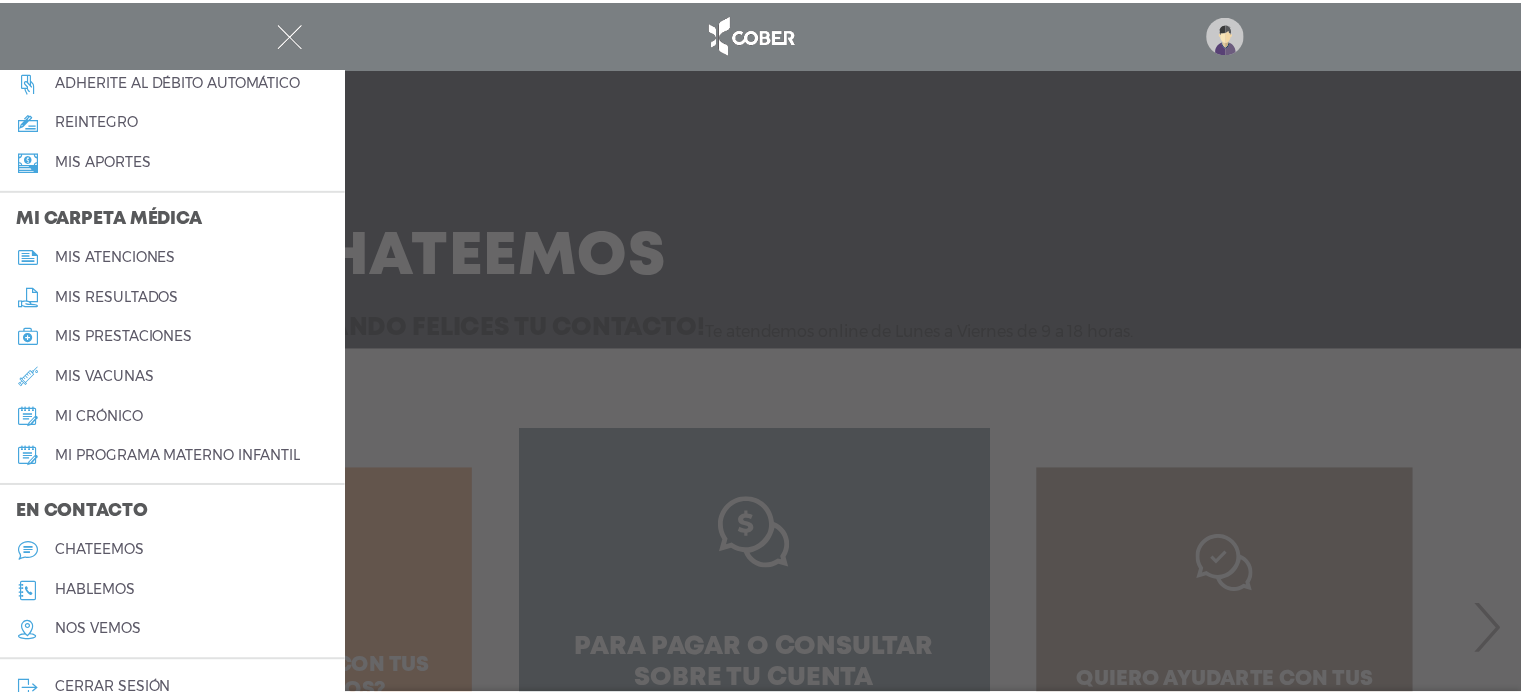 scroll, scrollTop: 848, scrollLeft: 0, axis: vertical 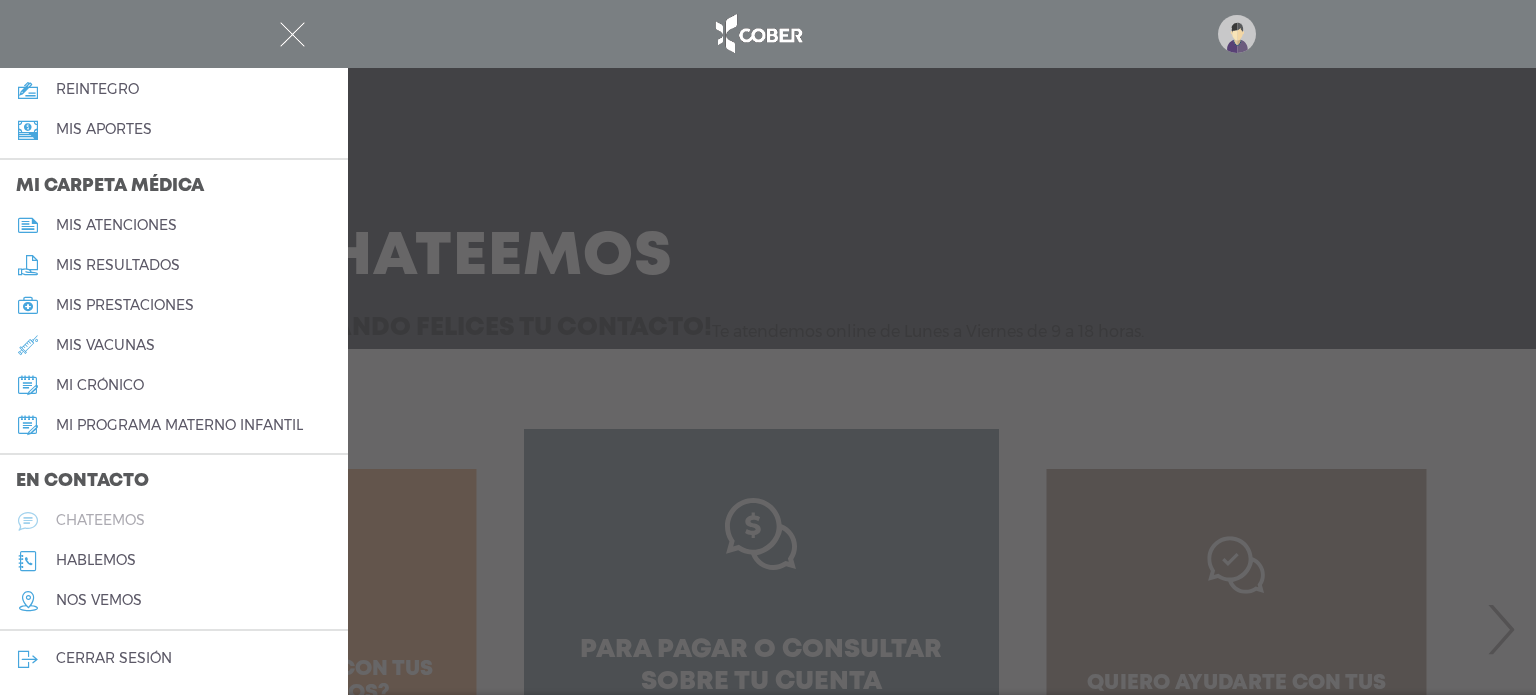 click on "chateemos" at bounding box center [100, 520] 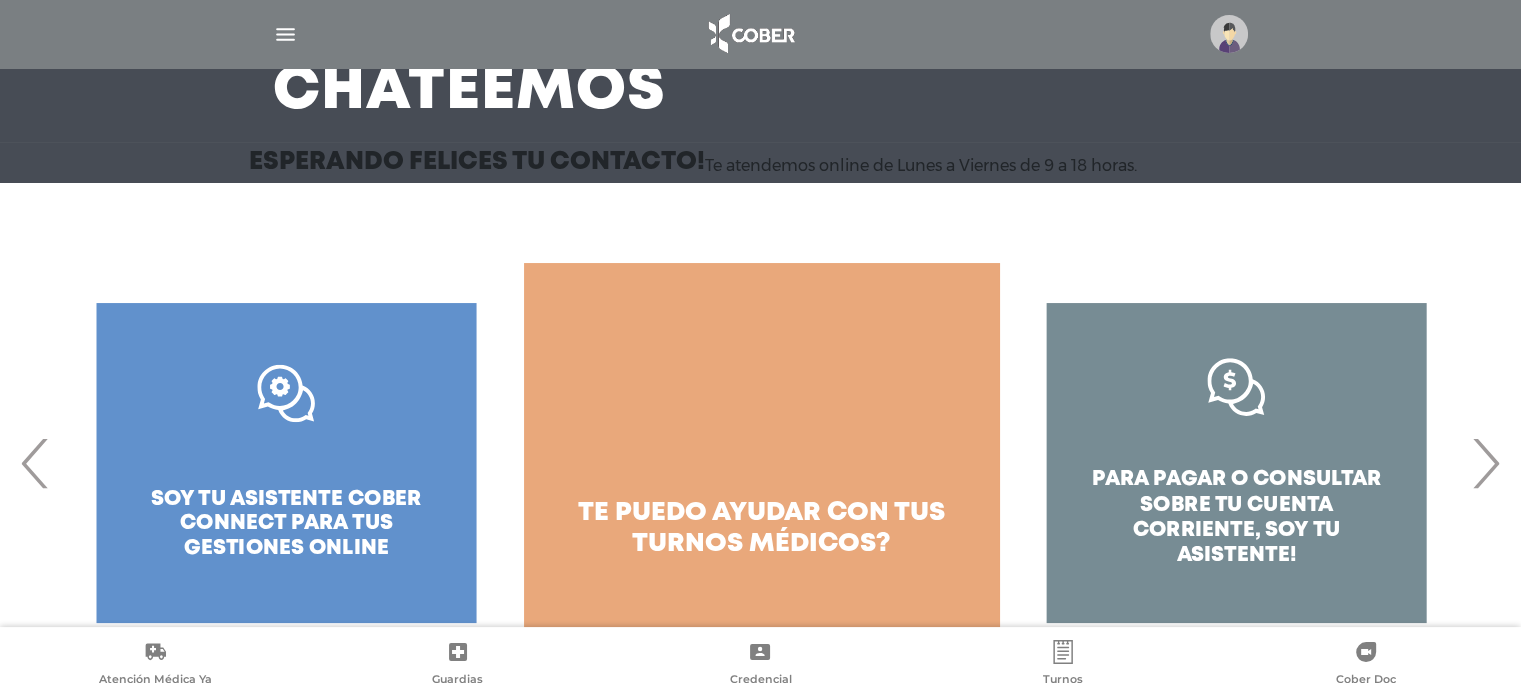 scroll, scrollTop: 201, scrollLeft: 0, axis: vertical 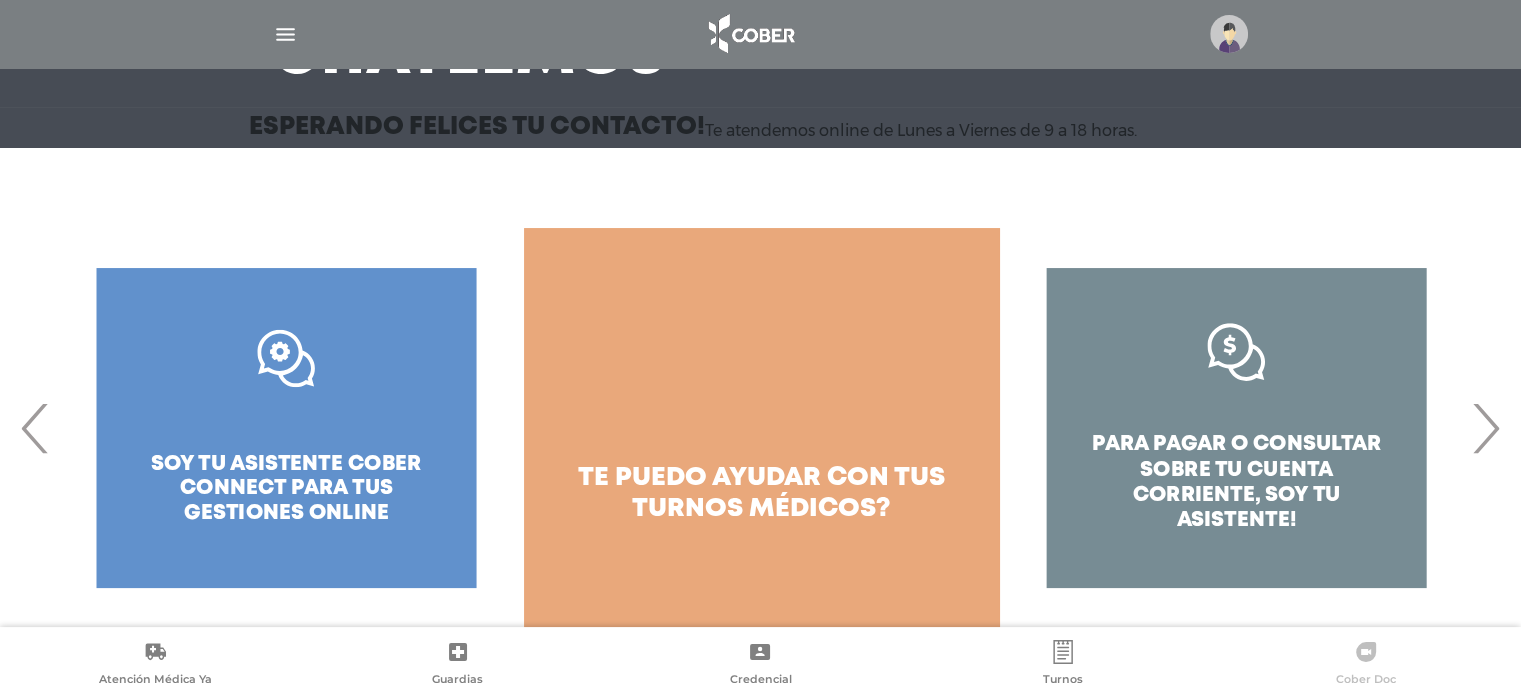 click 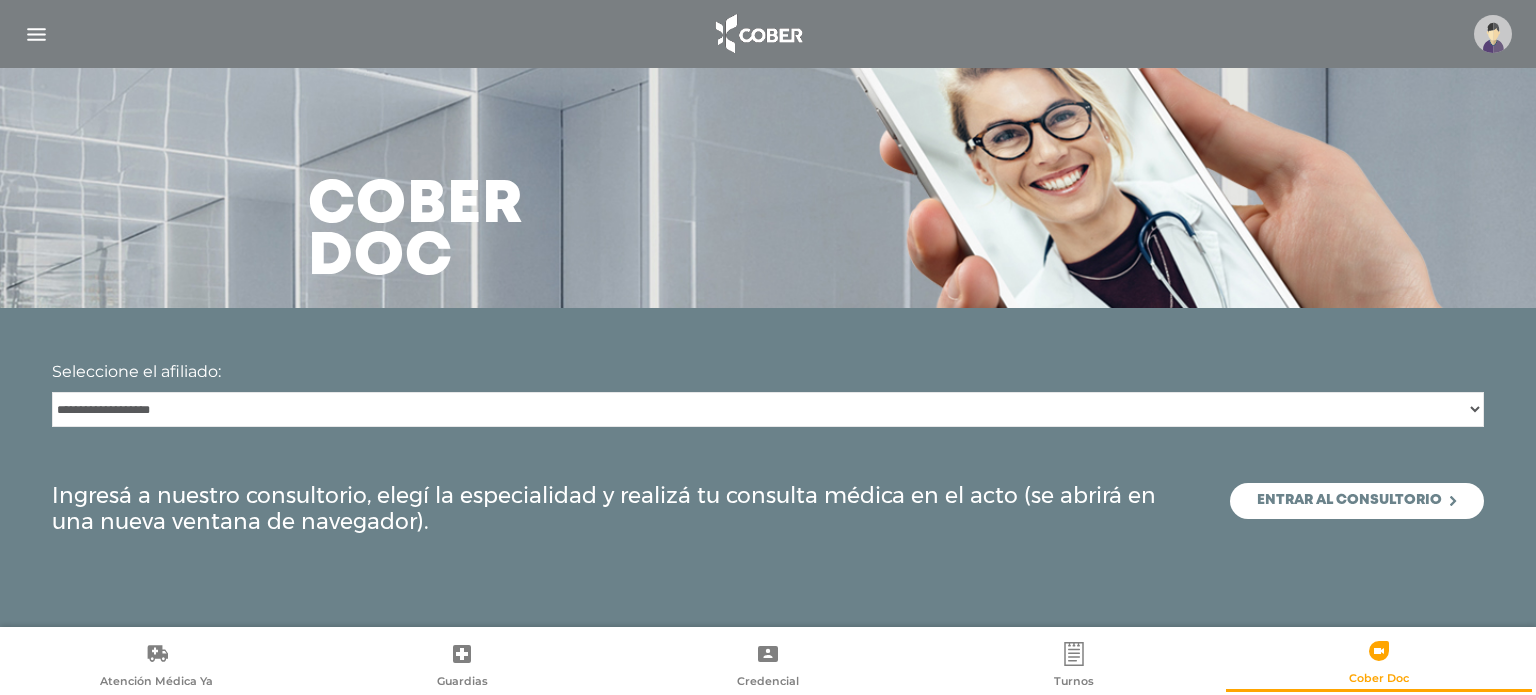 scroll, scrollTop: 0, scrollLeft: 0, axis: both 